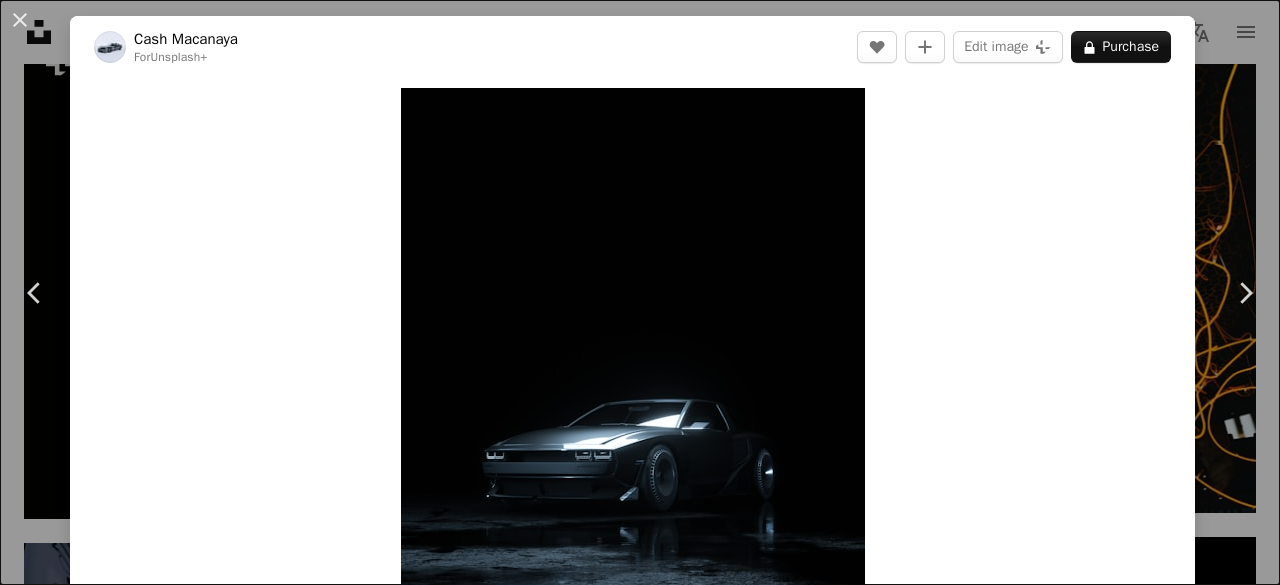 scroll, scrollTop: 8538, scrollLeft: 0, axis: vertical 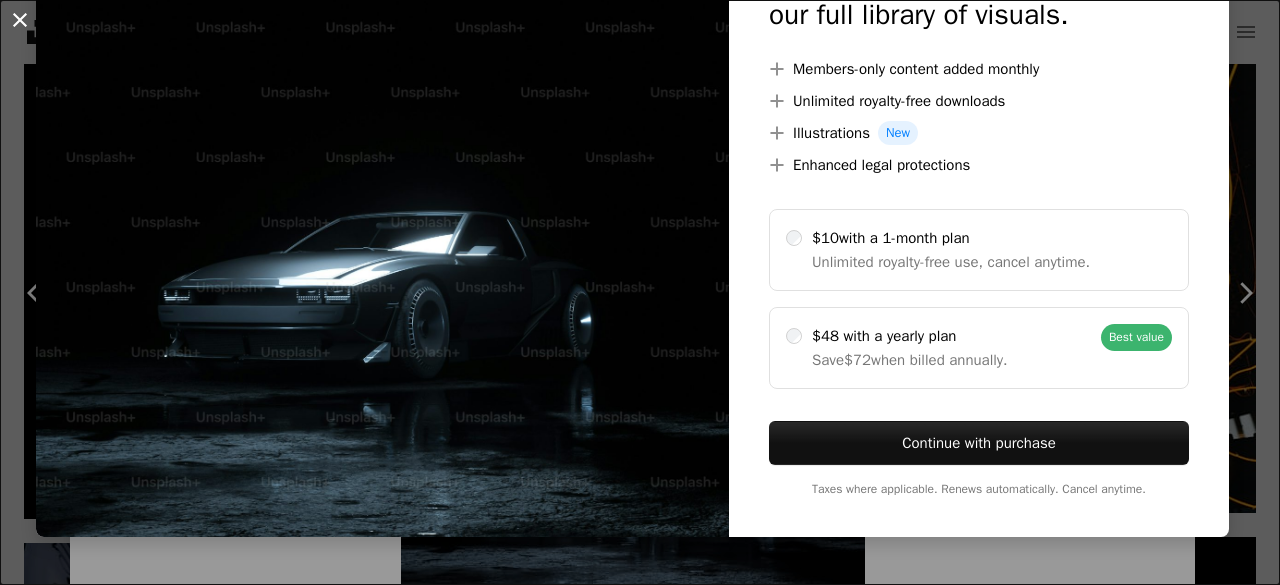 click on "An X shape" at bounding box center [20, 20] 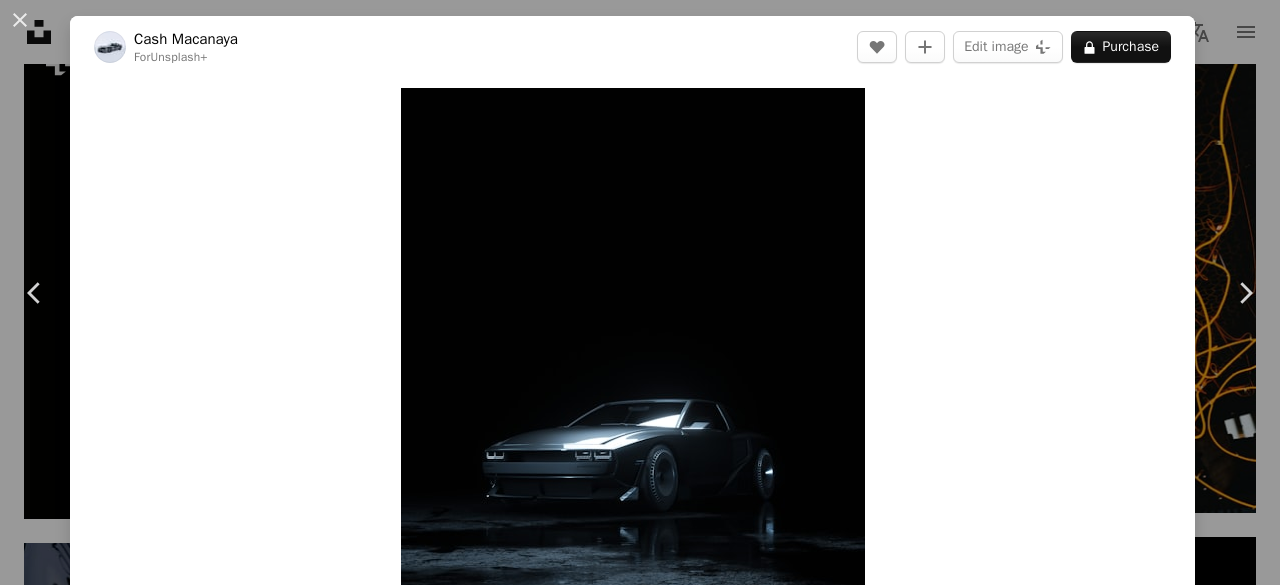 click on "An X shape Chevron left Chevron right [FIRST] [LAST] For  Unsplash+ A heart A plus sign Edit image   Plus sign for Unsplash+ A lock   Purchase Zoom in A forward-right arrow Share More Actions Car Showcase Vol. 2 Calendar outlined Published on  [DATE] Safety Licensed under the  Unsplash+ License wallpaper background iphone wallpaper car abstract dark wallpaper dark background sports car minimalist 3d render digital image dark mode wallpaper render mobile wallpaper oled dark mode 4k black background dark mode background dark mode wallpapers Free images From this series Plus sign for Unsplash+ Related images Plus sign for Unsplash+ A heart A plus sign [FIRST] [LAST] For  Unsplash+ A lock   Purchase Plus sign for Unsplash+ A heart A plus sign [FIRST] [LAST] For  Unsplash+ A lock   Purchase Plus sign for Unsplash+ A heart A plus sign [FIRST] [LAST] For  Unsplash+ A lock   Purchase Plus sign for Unsplash+ A heart For" at bounding box center [640, 292] 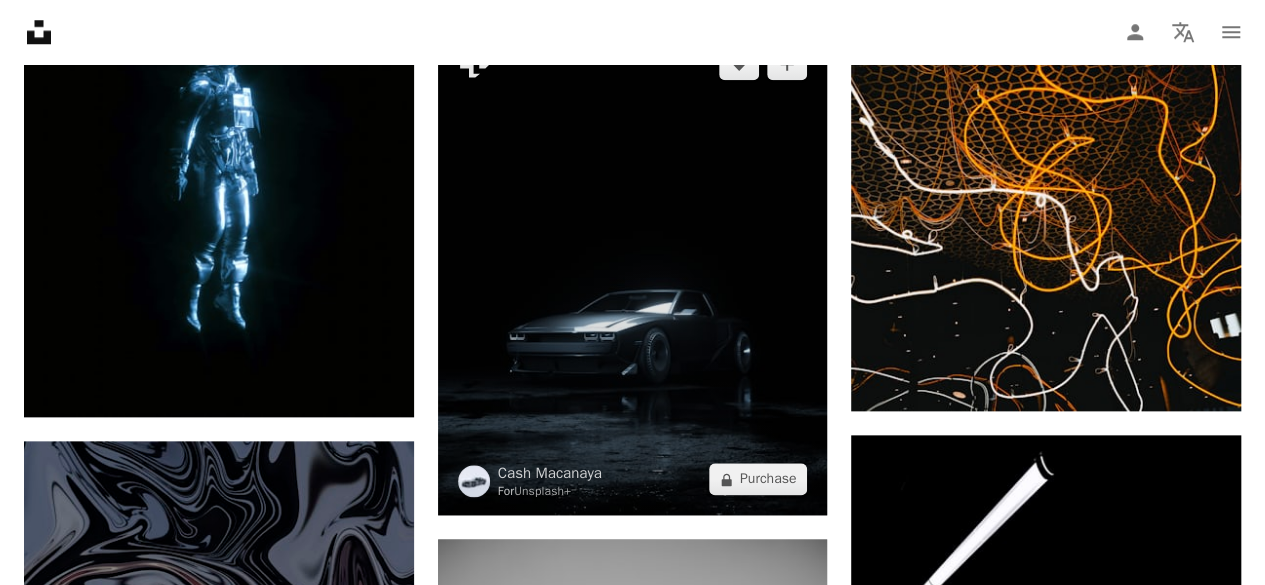 click at bounding box center (633, 271) 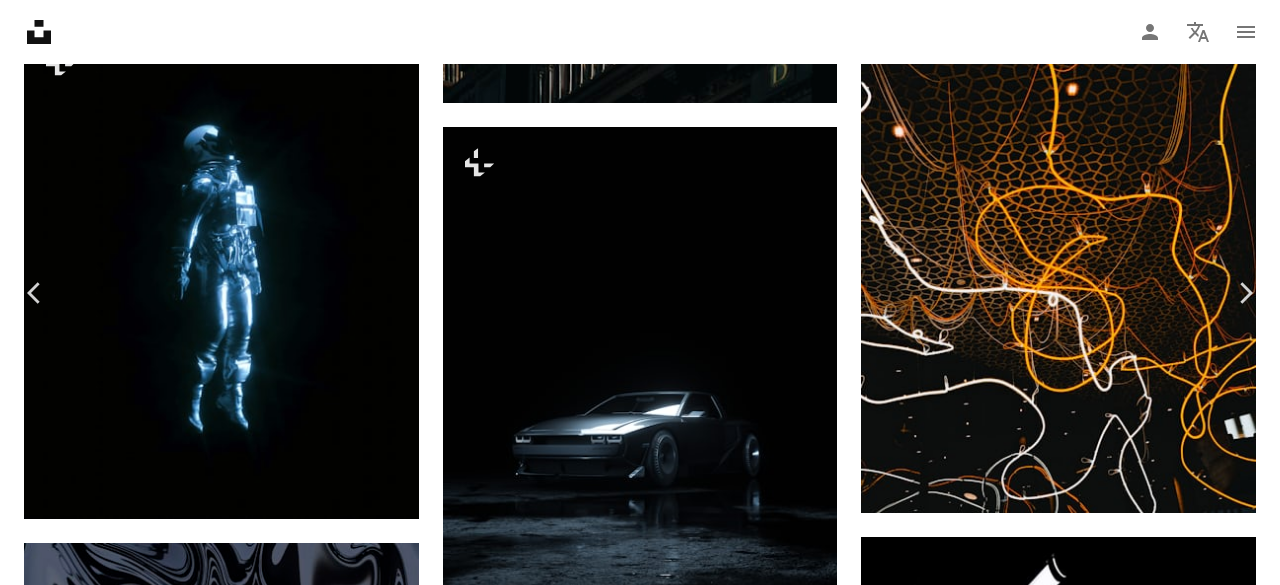 scroll, scrollTop: 161, scrollLeft: 0, axis: vertical 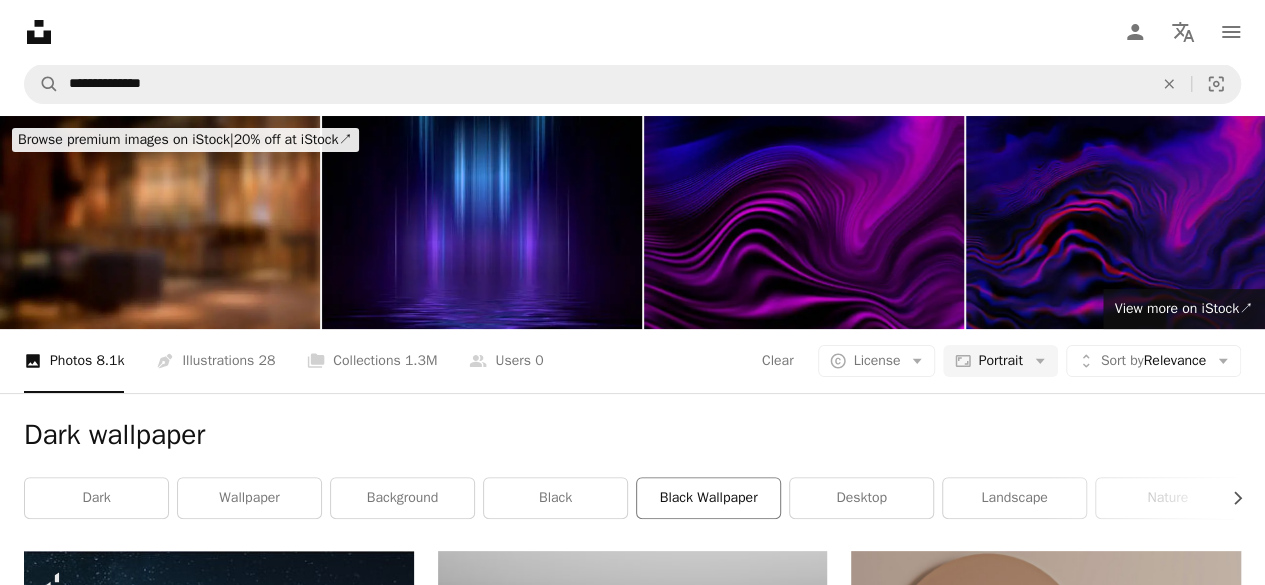 click on "black wallpaper" at bounding box center [708, 498] 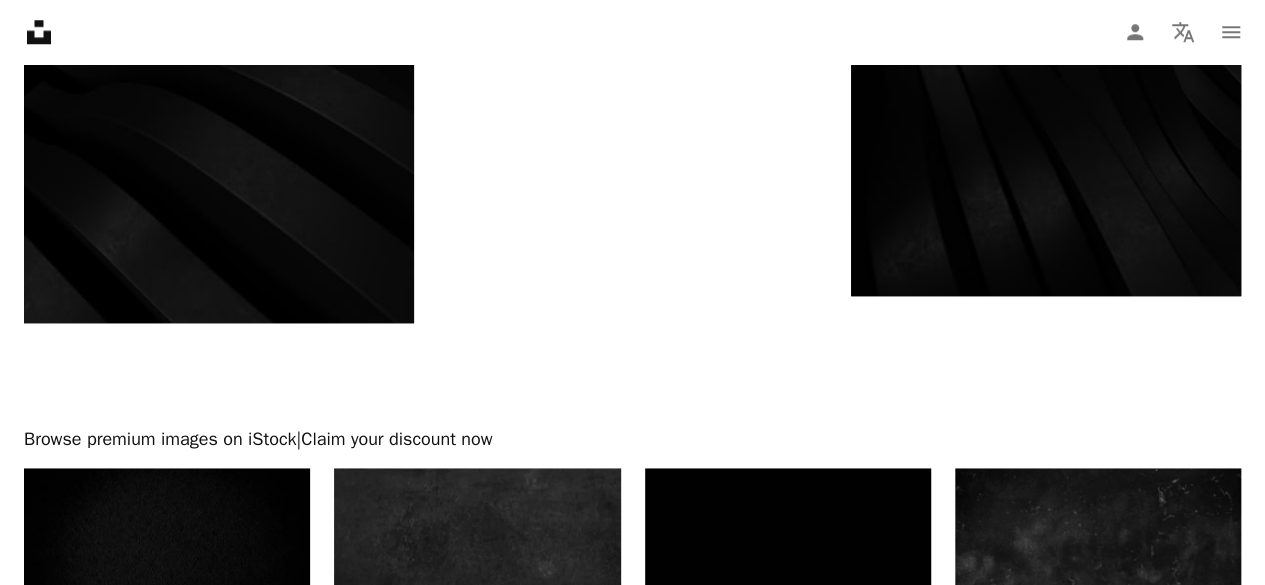 scroll, scrollTop: 4754, scrollLeft: 0, axis: vertical 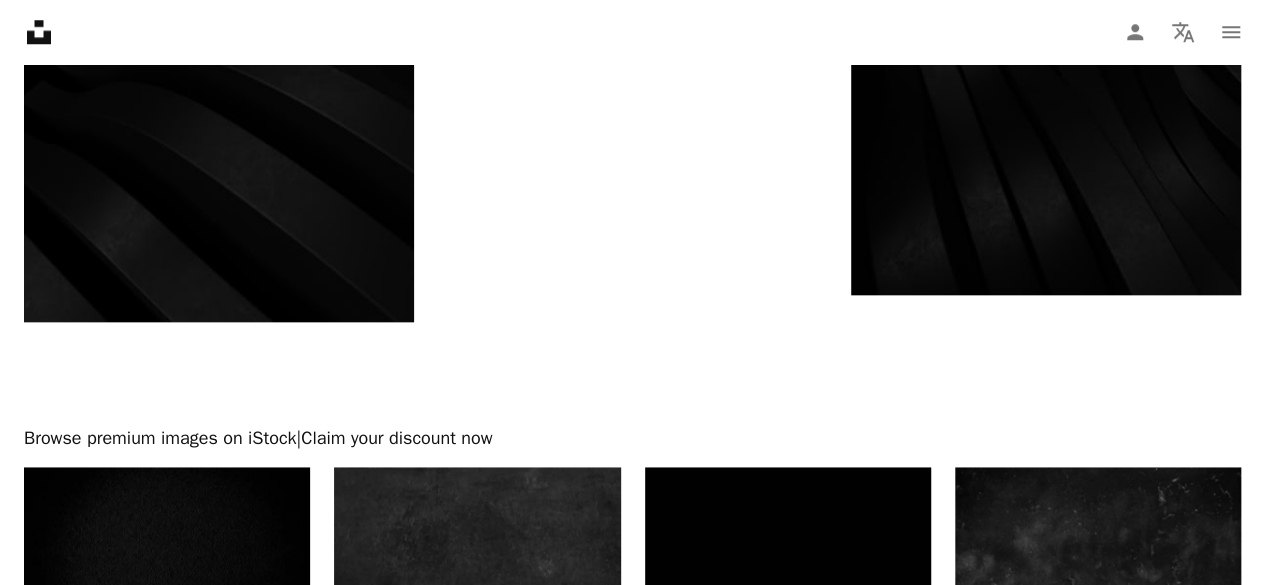 click on "Load more" at bounding box center (632, 984) 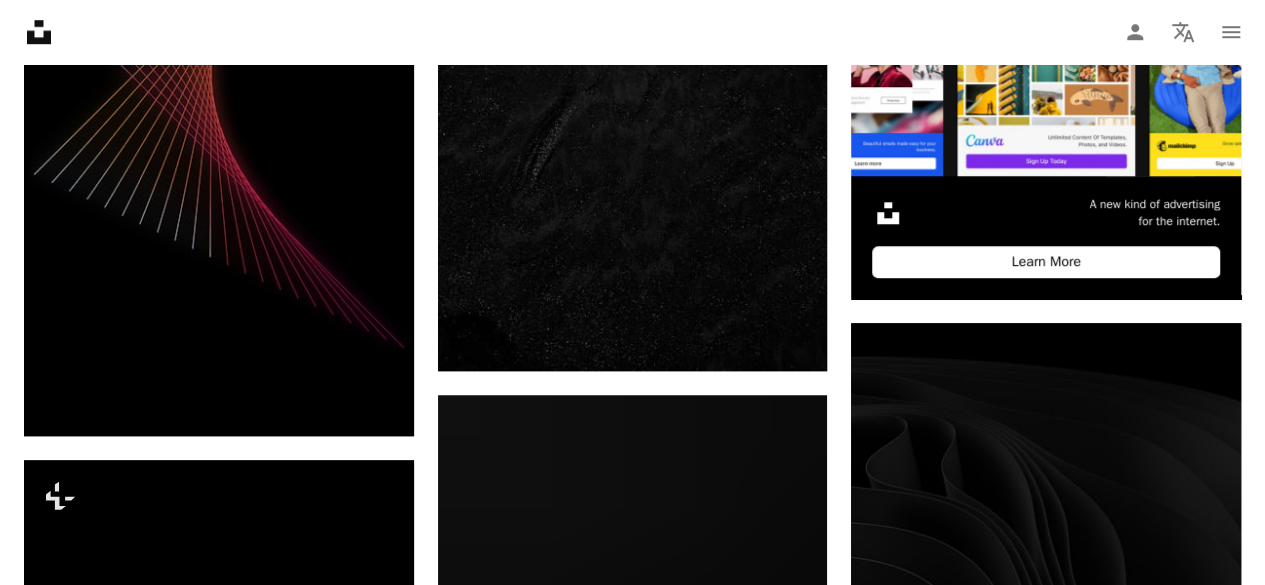 scroll, scrollTop: 0, scrollLeft: 0, axis: both 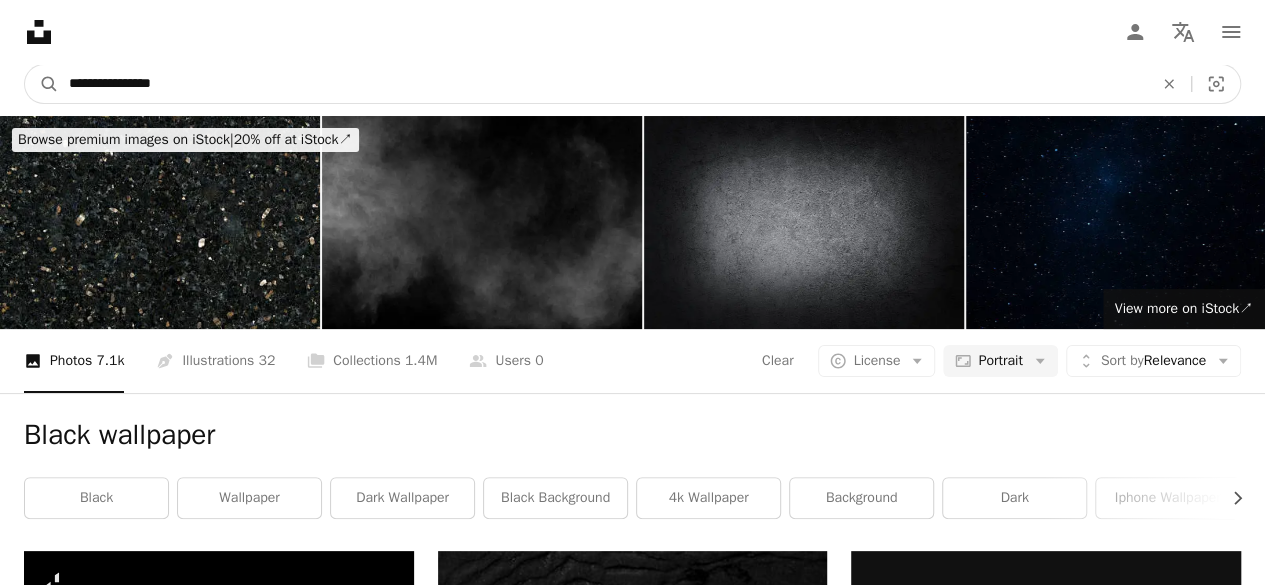 click on "**********" at bounding box center [603, 84] 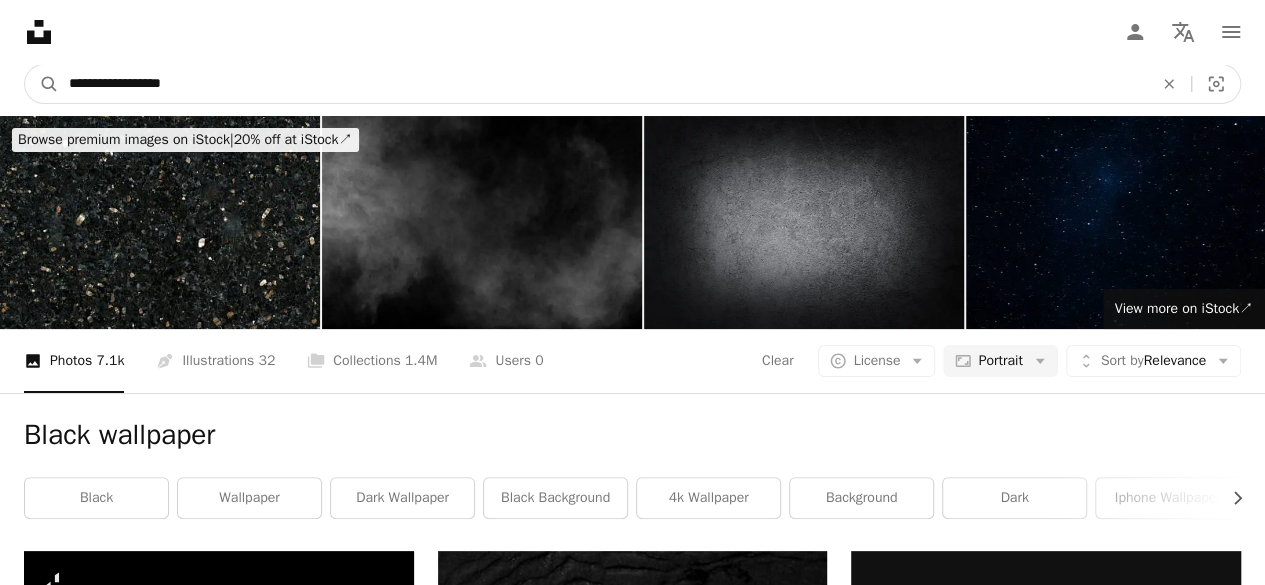 type on "**********" 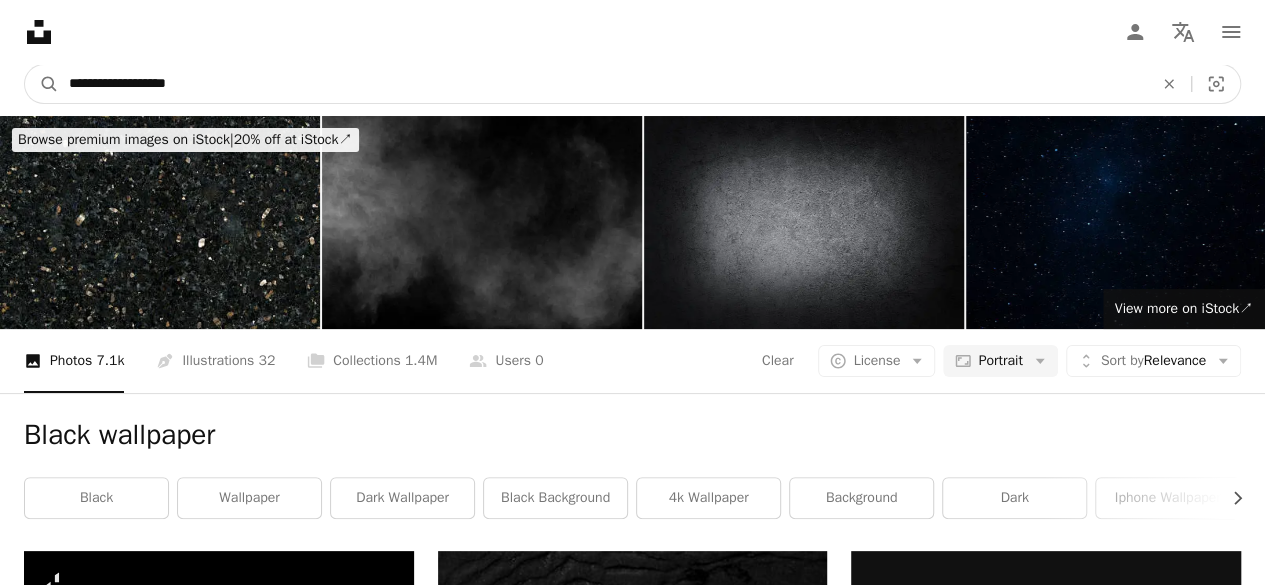 click on "A magnifying glass" at bounding box center (42, 84) 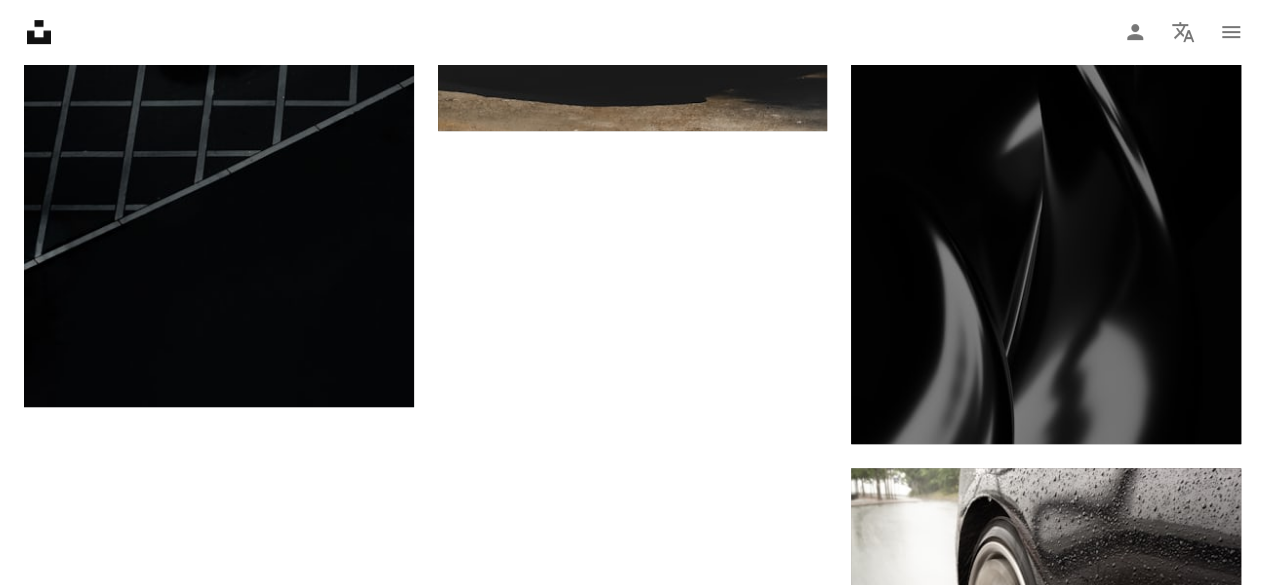 scroll, scrollTop: 4282, scrollLeft: 0, axis: vertical 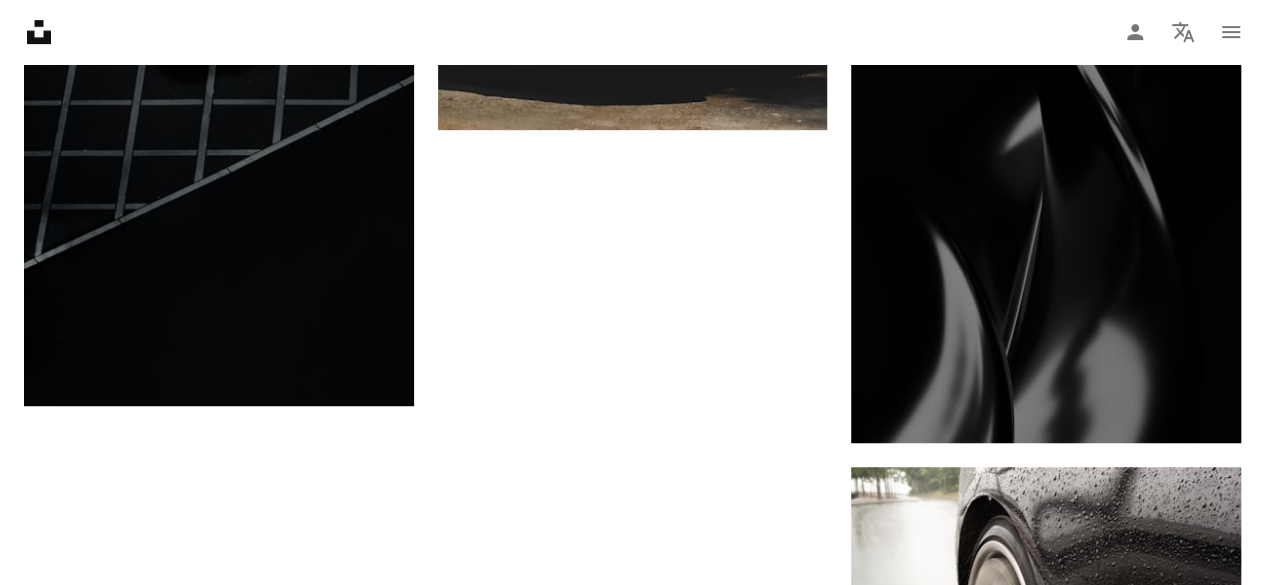 drag, startPoint x: 422, startPoint y: 309, endPoint x: 800, endPoint y: 471, distance: 411.25174 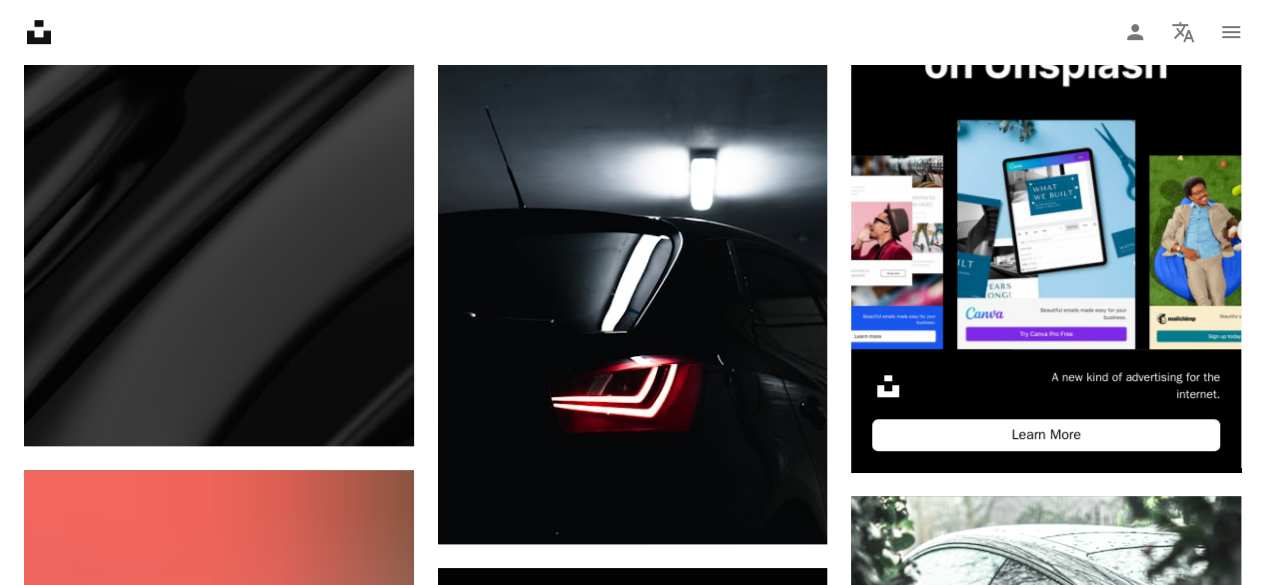 scroll, scrollTop: 0, scrollLeft: 0, axis: both 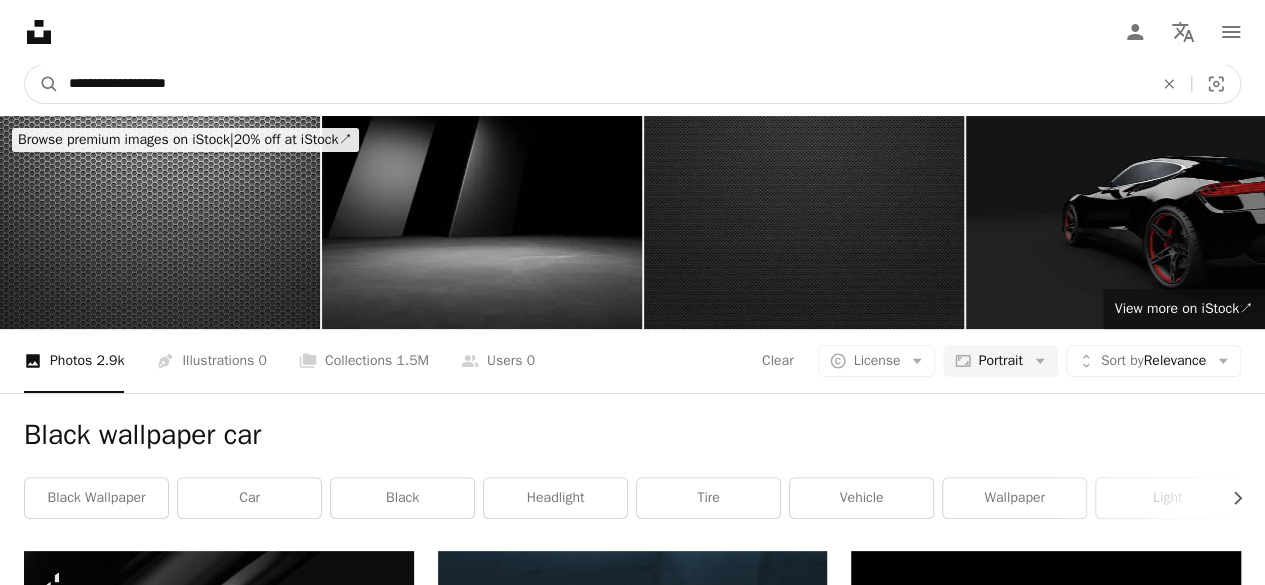 click on "**********" at bounding box center (603, 84) 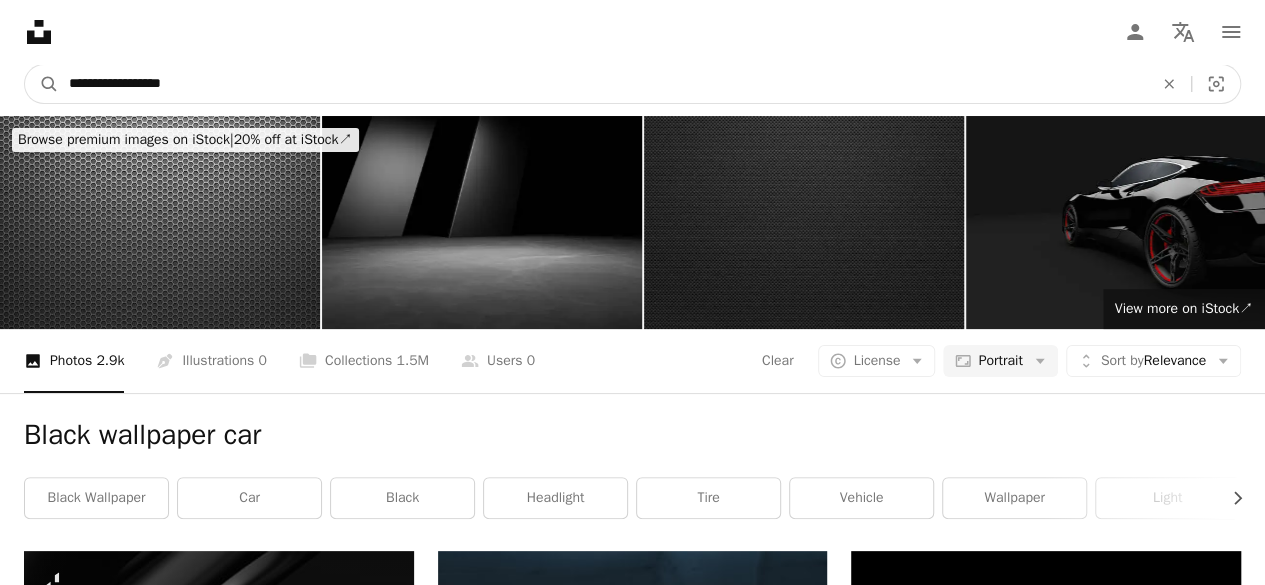 click on "**********" at bounding box center [603, 84] 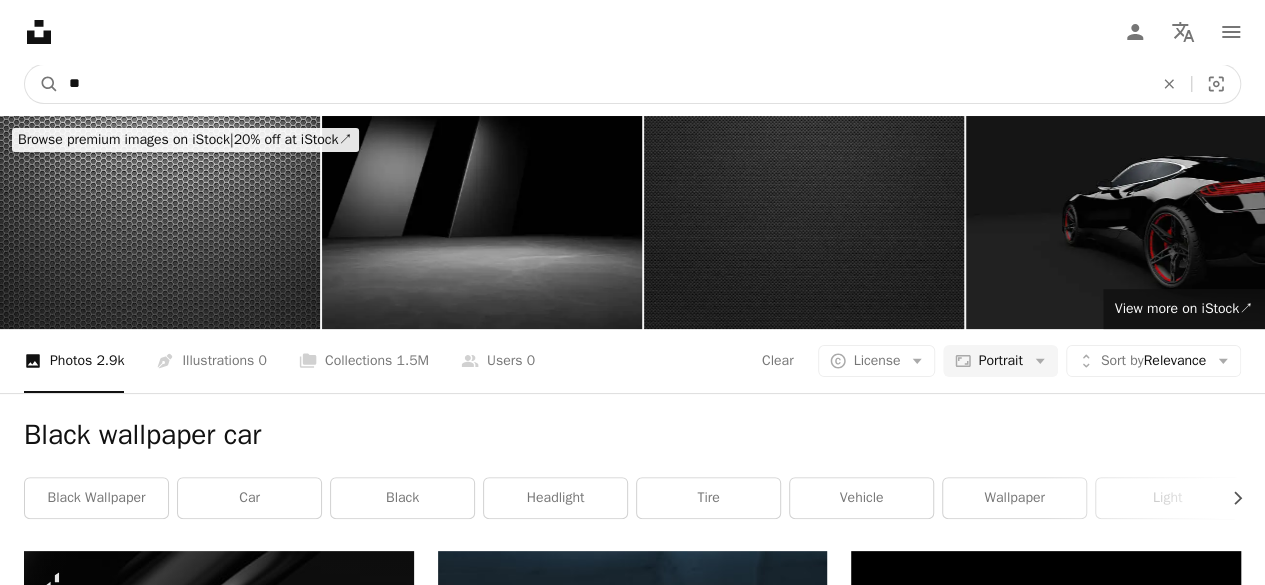 type on "*" 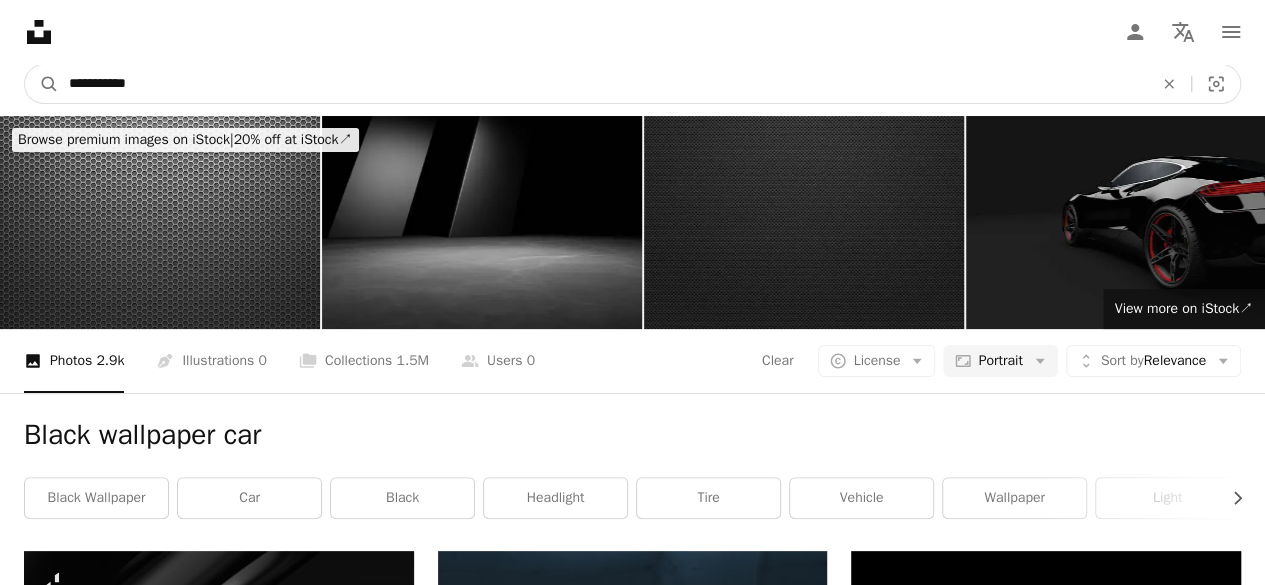 type on "**********" 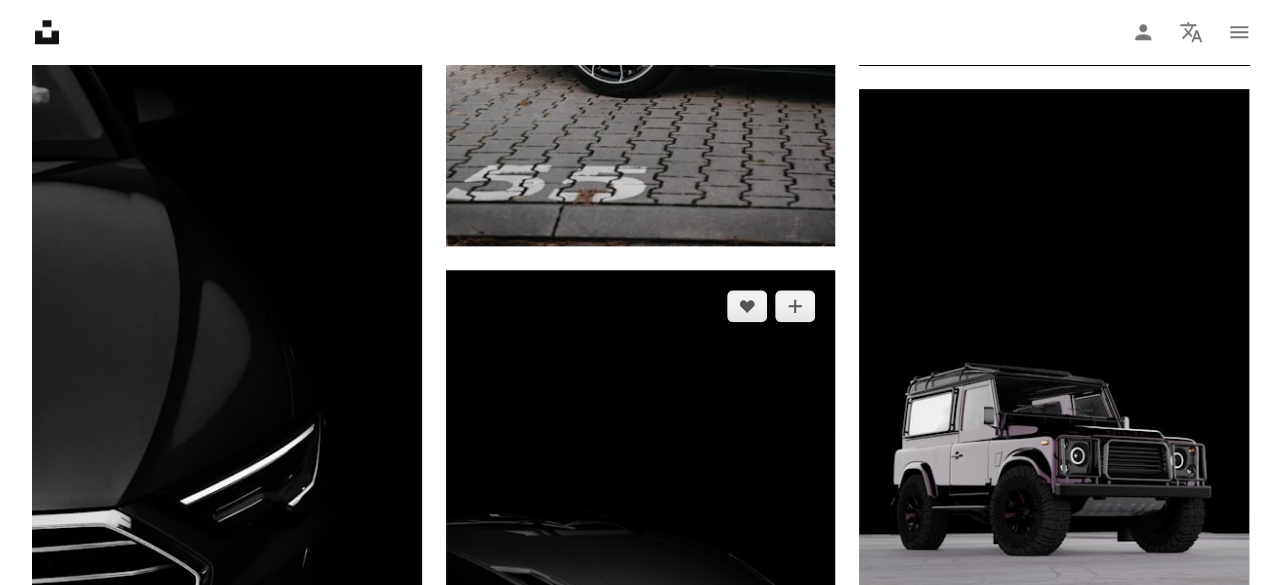 scroll, scrollTop: 991, scrollLeft: 0, axis: vertical 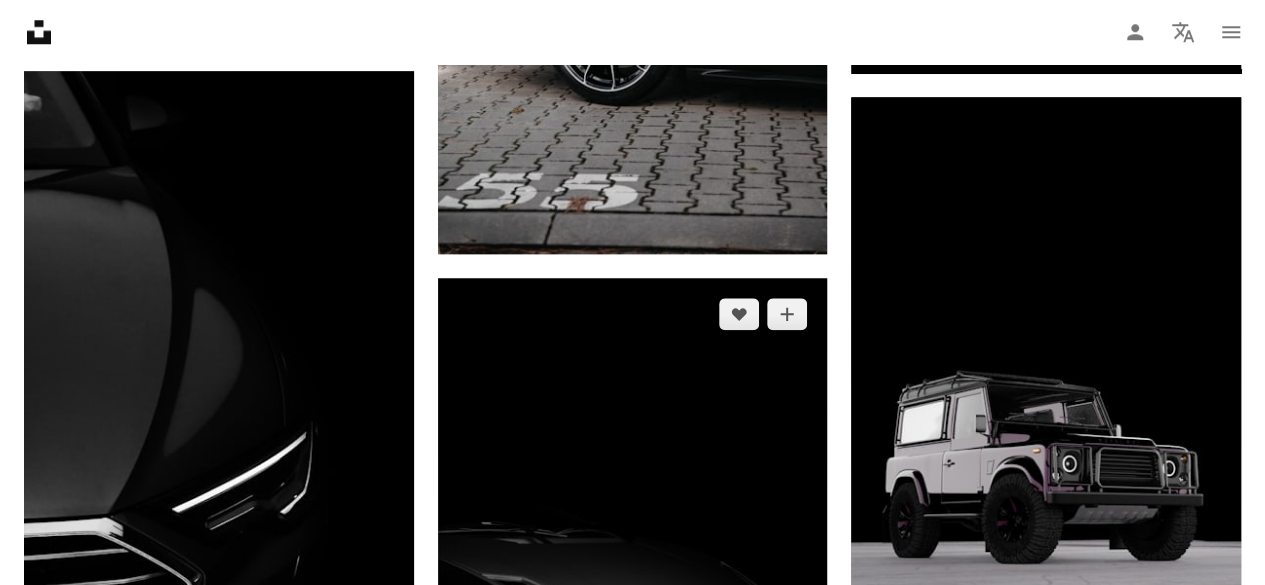 click at bounding box center [633, 624] 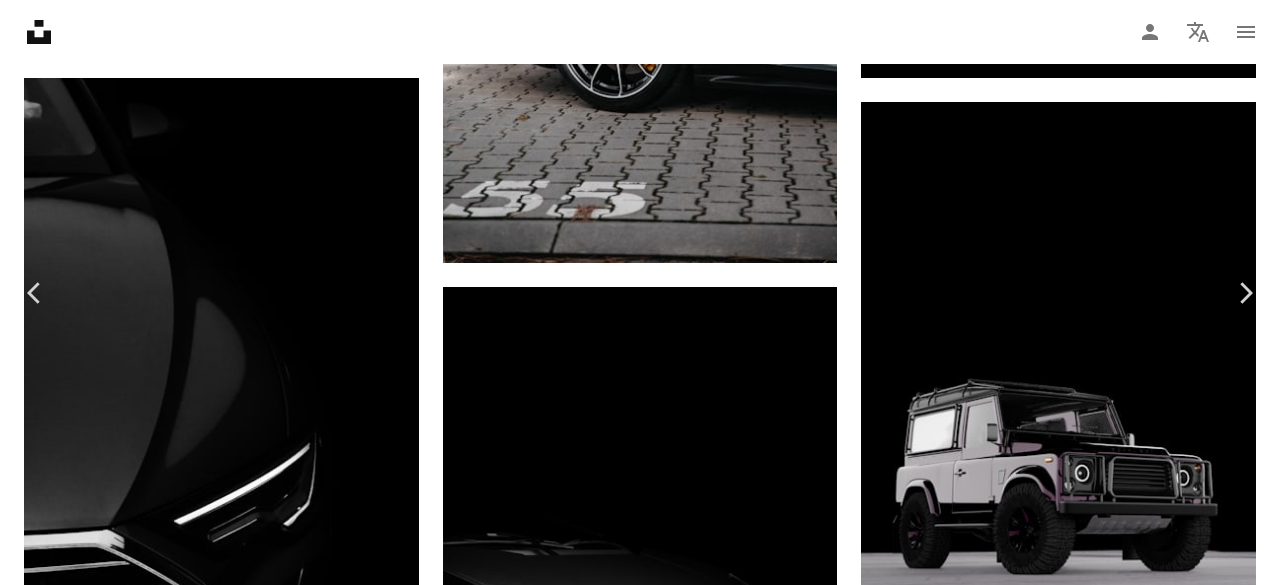 scroll, scrollTop: 3, scrollLeft: 0, axis: vertical 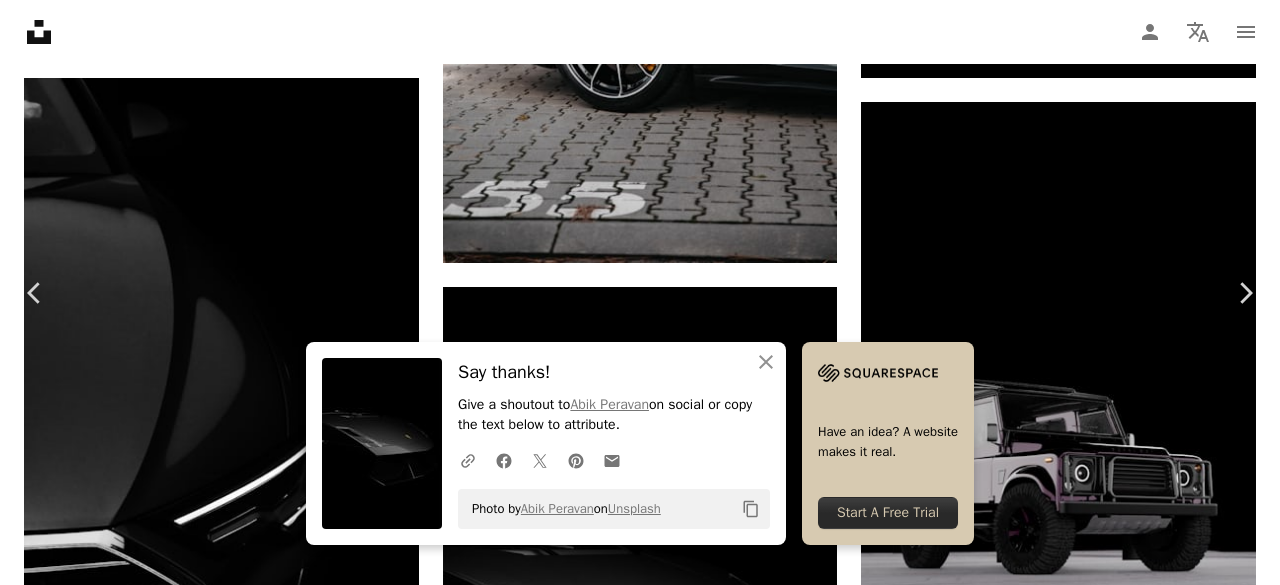 click on "An X shape" at bounding box center [20, 20] 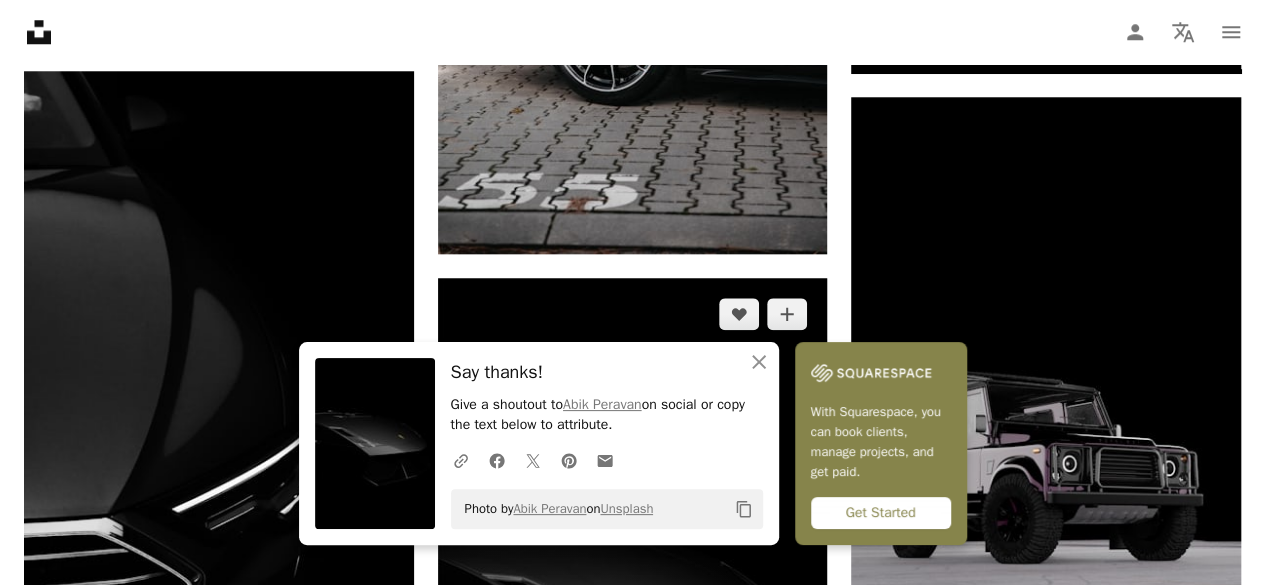 click at bounding box center [633, 624] 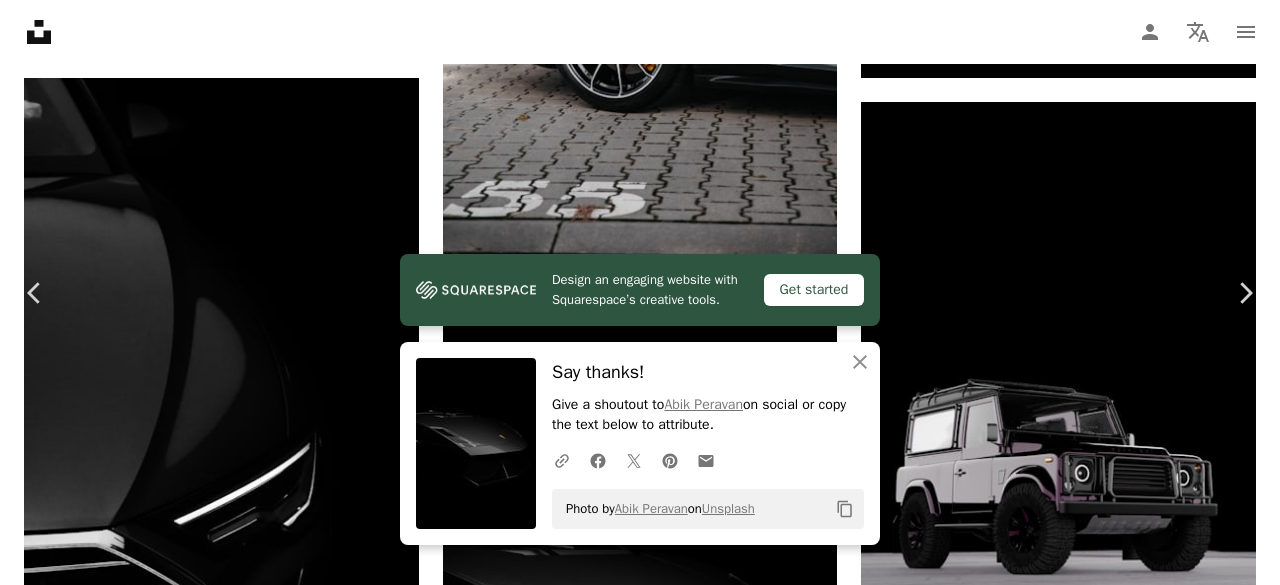 scroll, scrollTop: 299, scrollLeft: 0, axis: vertical 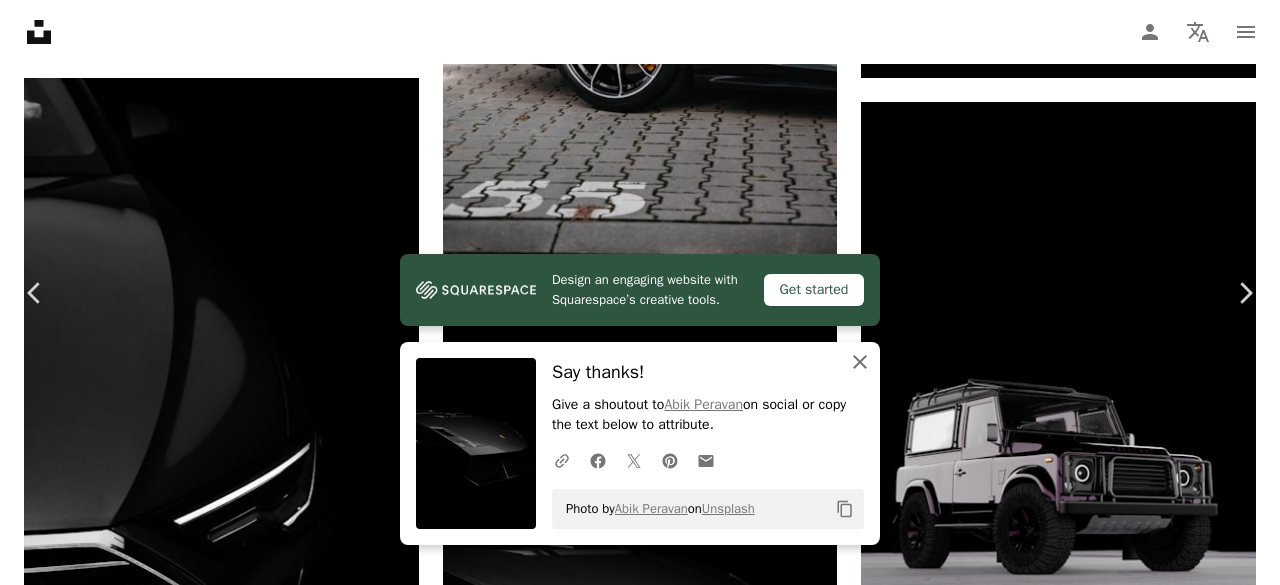 click 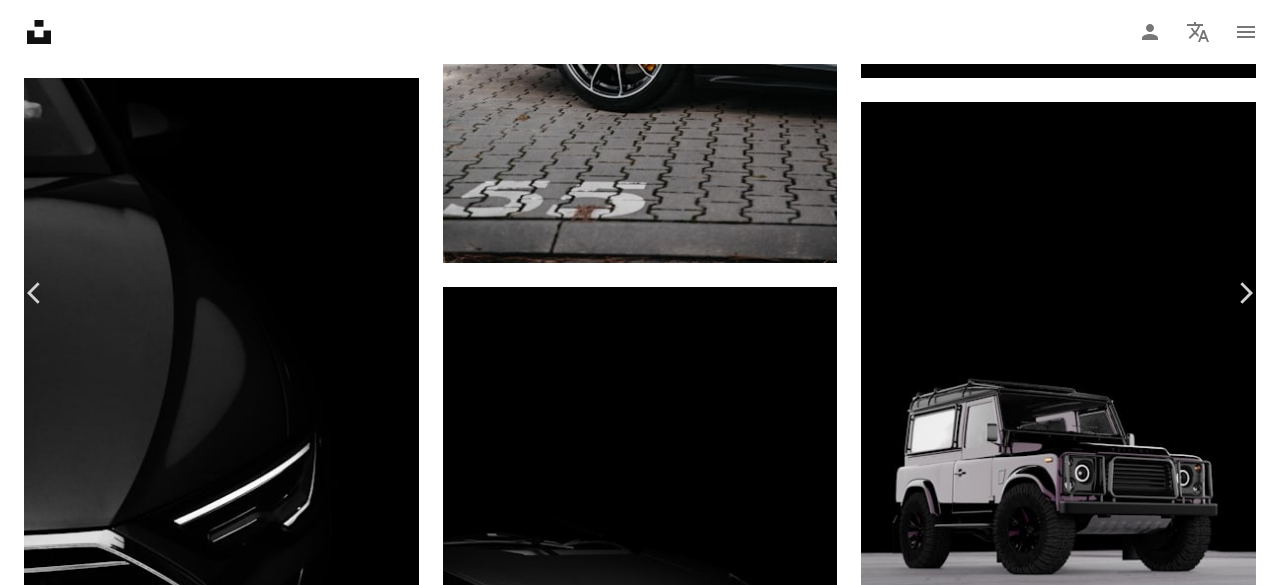 scroll, scrollTop: 1044, scrollLeft: 0, axis: vertical 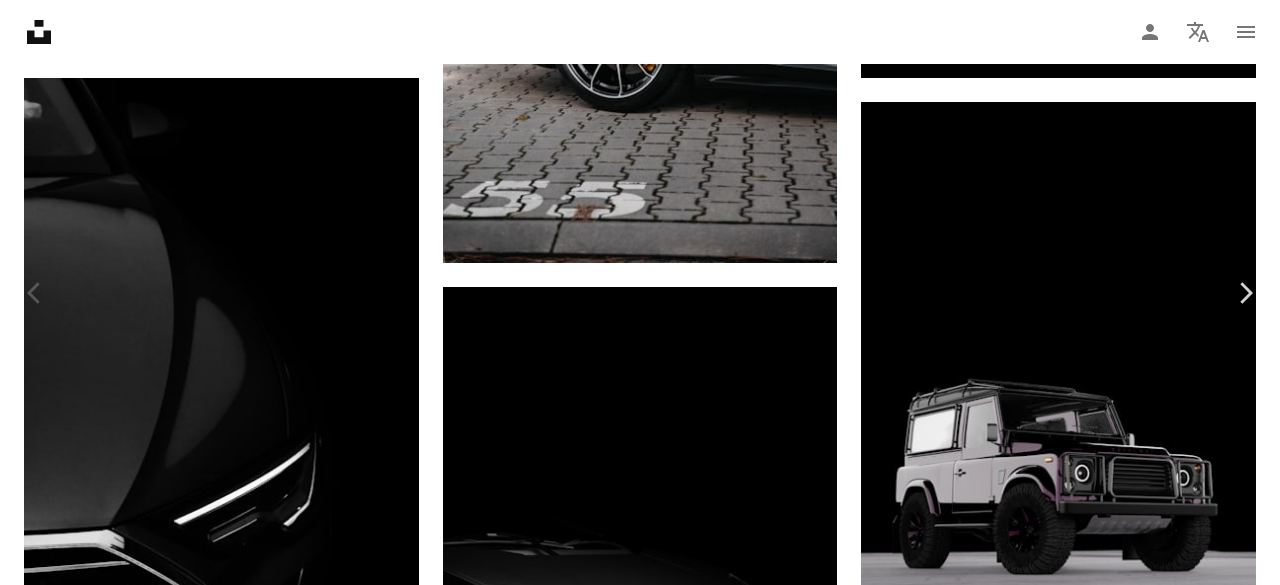 click on "Chevron left" 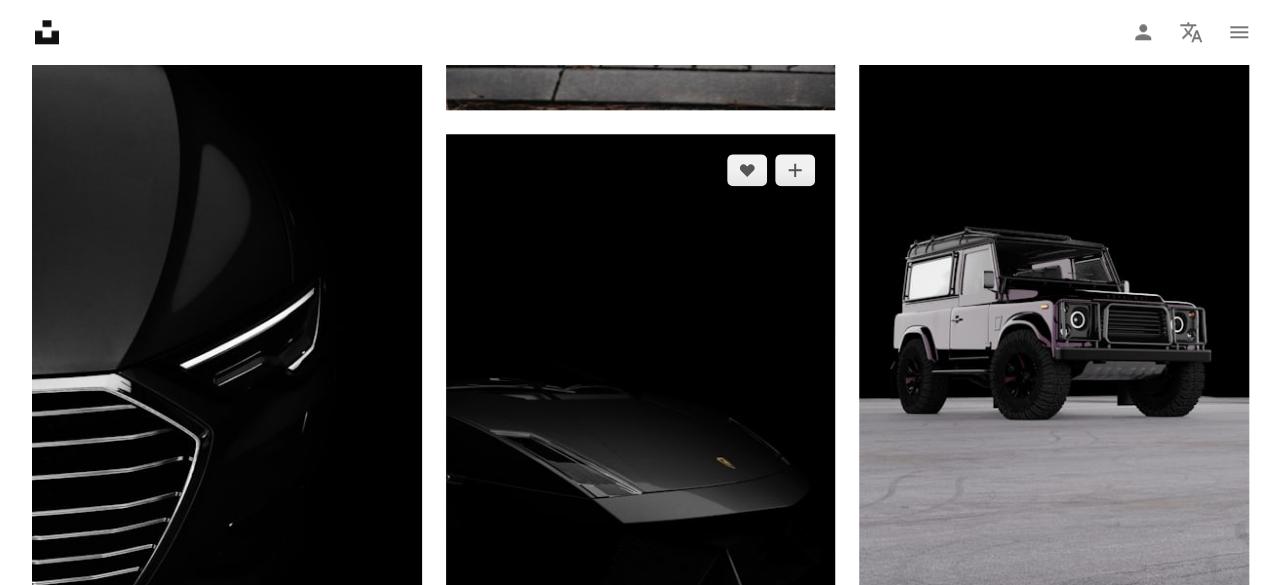scroll, scrollTop: 1136, scrollLeft: 0, axis: vertical 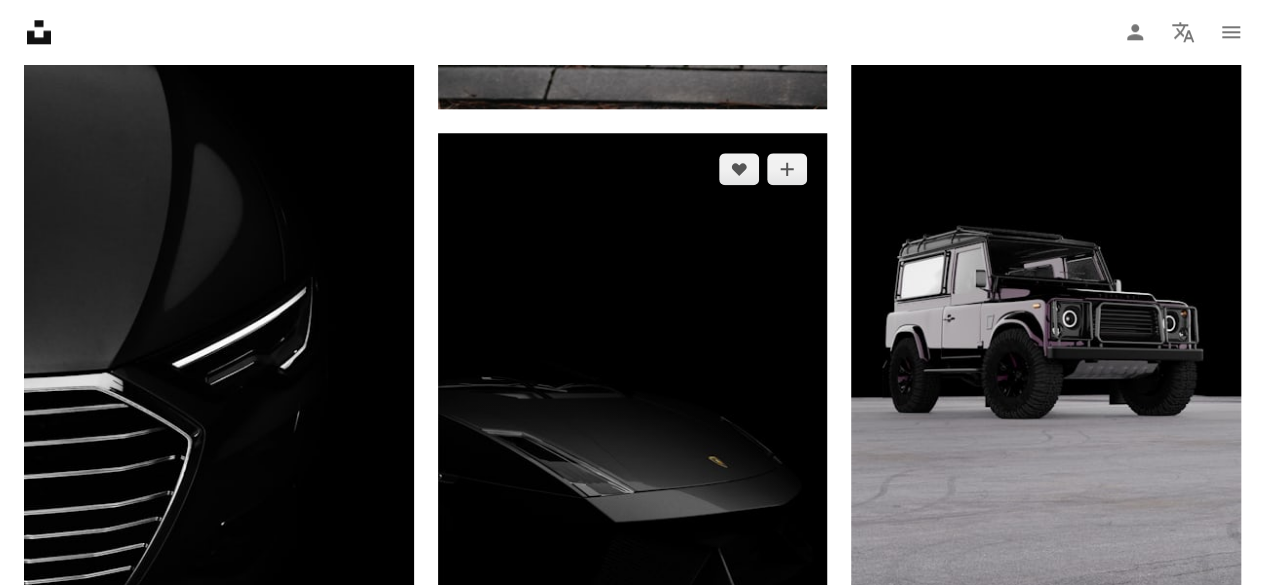 click at bounding box center [633, 479] 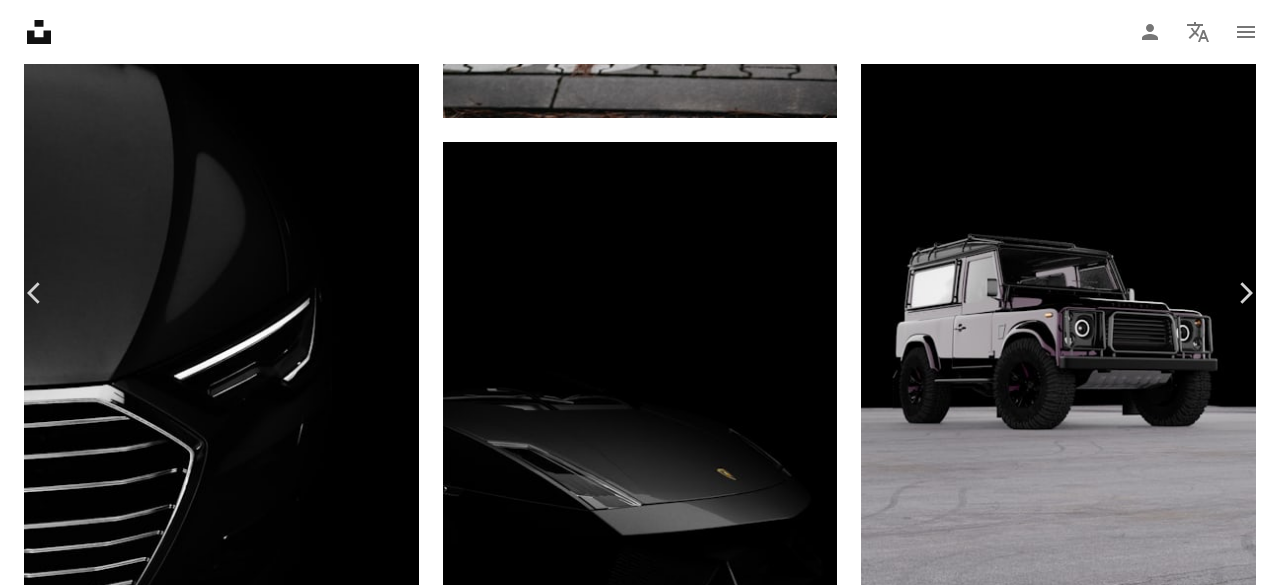 scroll, scrollTop: 613, scrollLeft: 0, axis: vertical 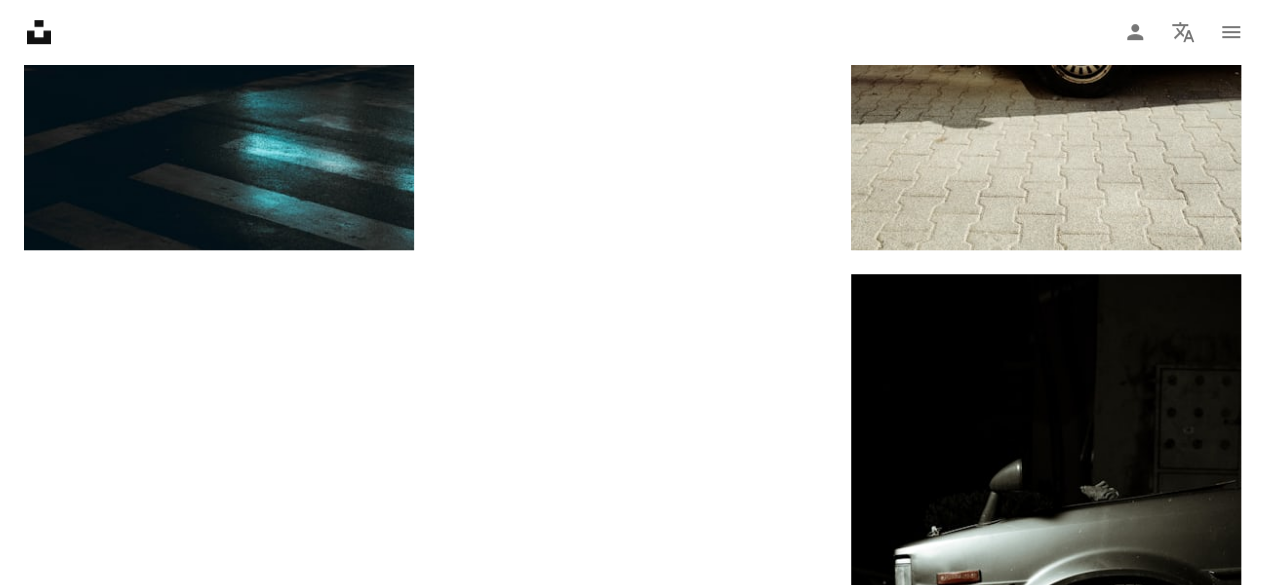 click on "Load more" at bounding box center [632, 1521] 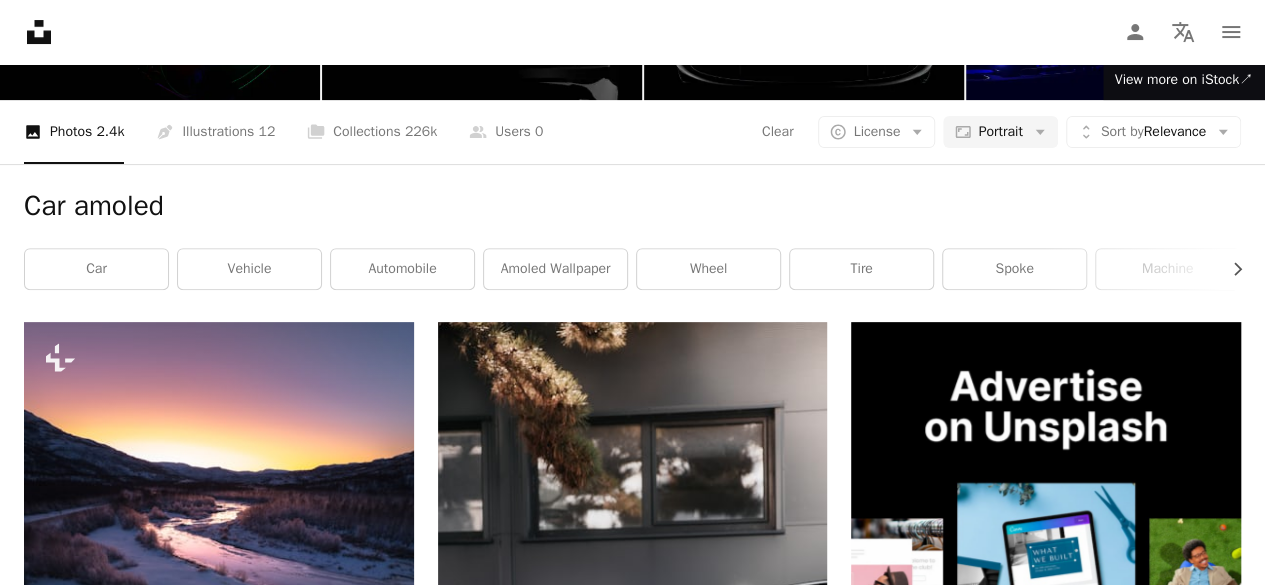 scroll, scrollTop: 0, scrollLeft: 0, axis: both 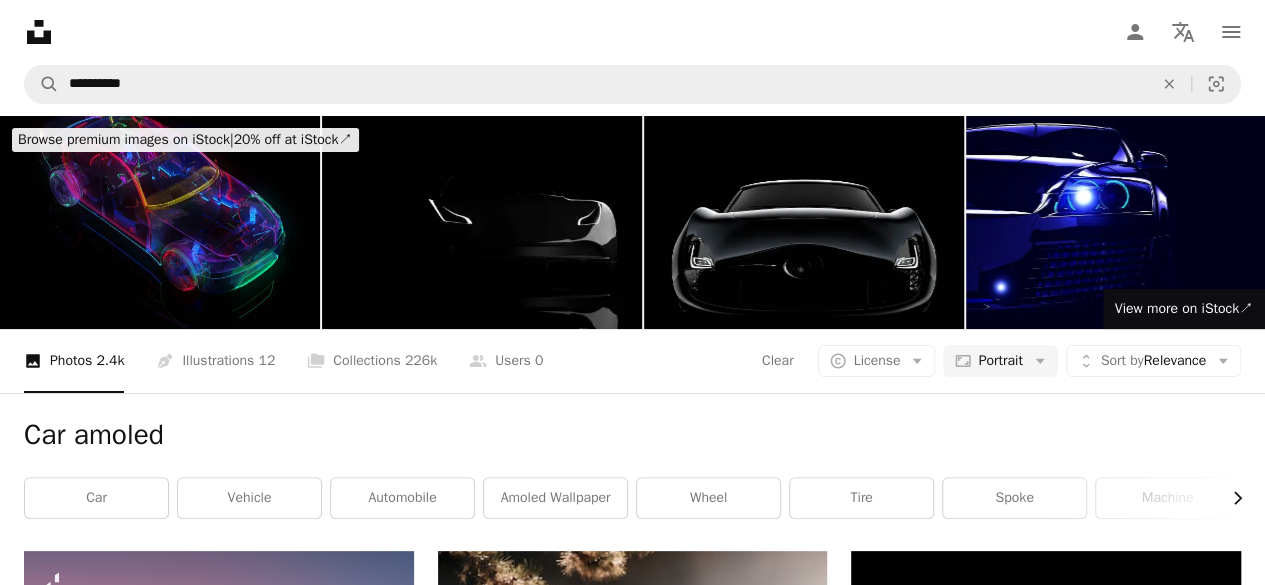 click 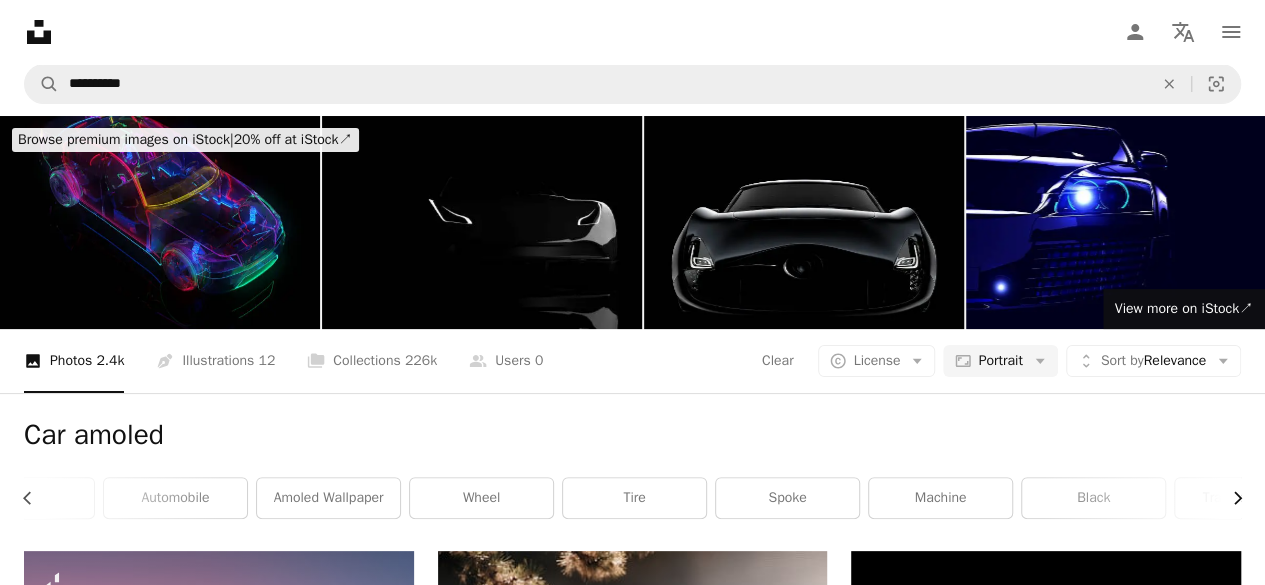 scroll, scrollTop: 0, scrollLeft: 300, axis: horizontal 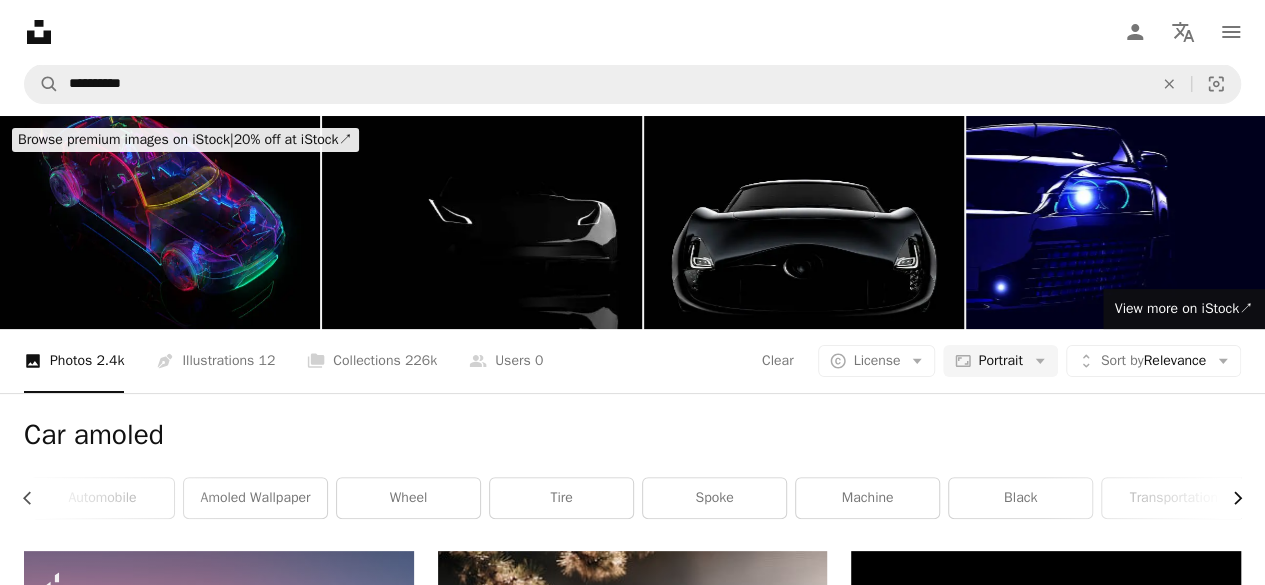 click 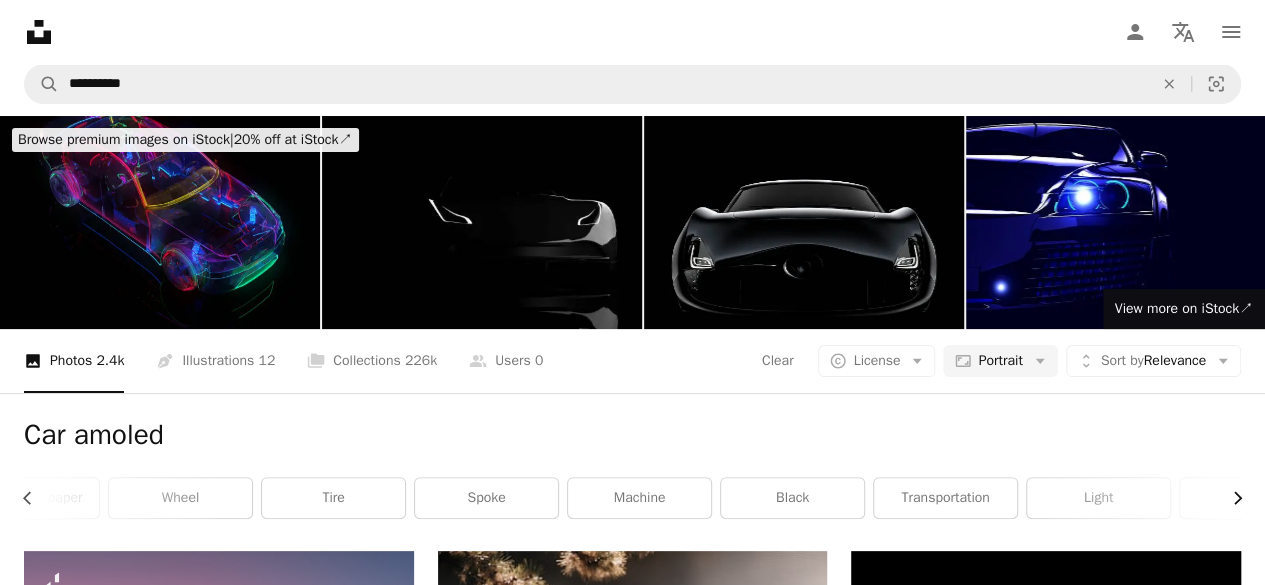 scroll, scrollTop: 0, scrollLeft: 600, axis: horizontal 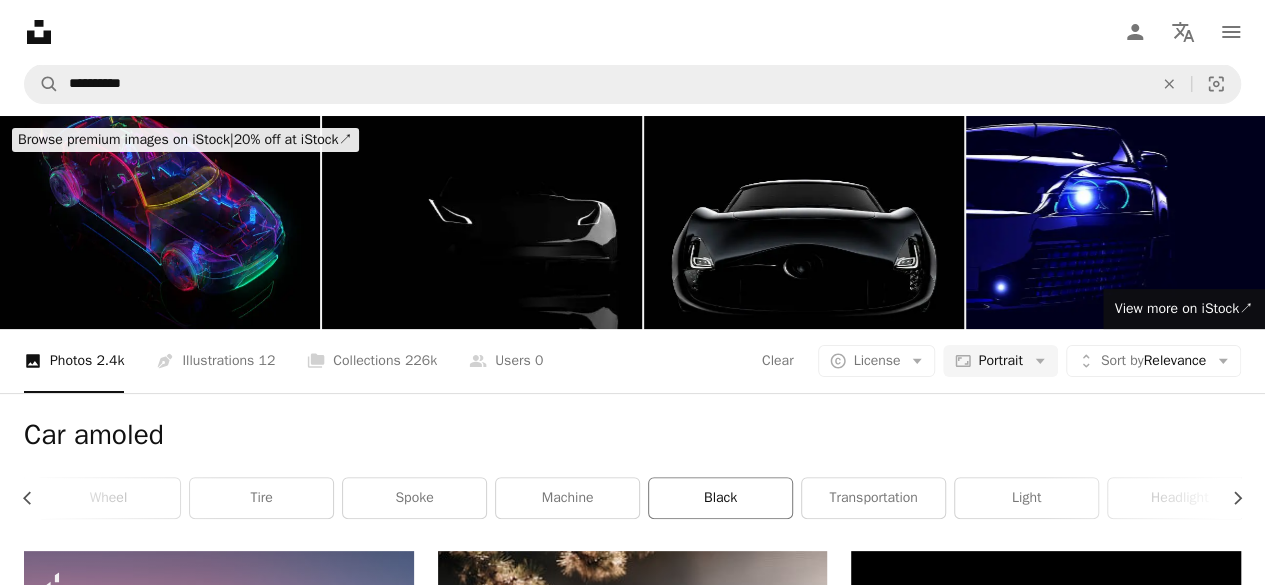click on "black" at bounding box center [720, 498] 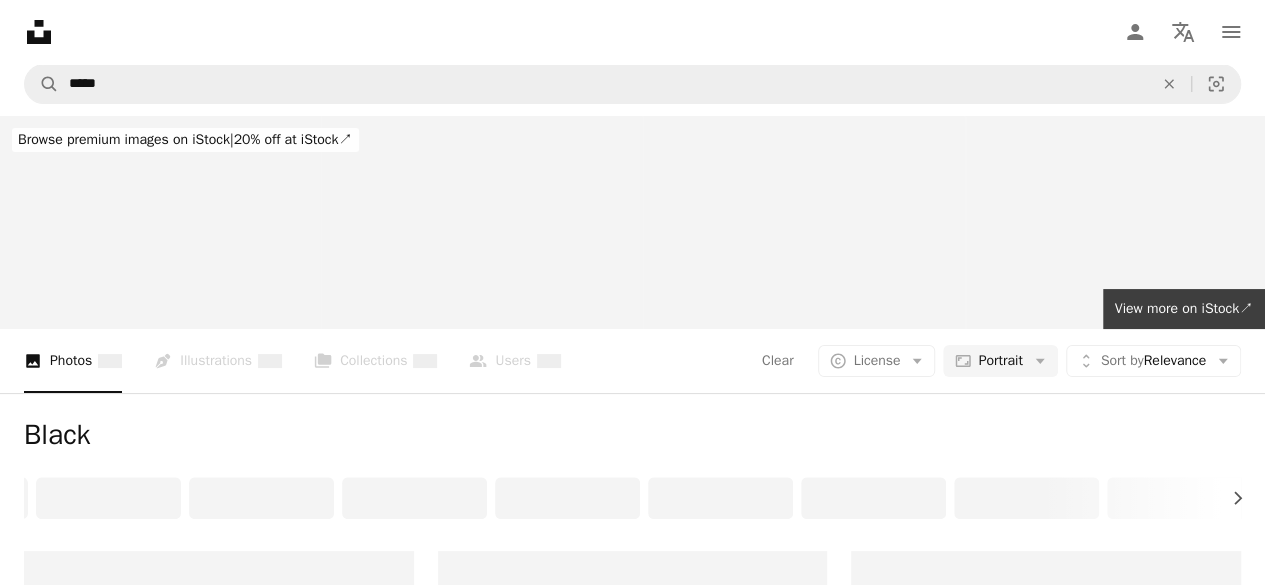 scroll, scrollTop: 0, scrollLeft: 0, axis: both 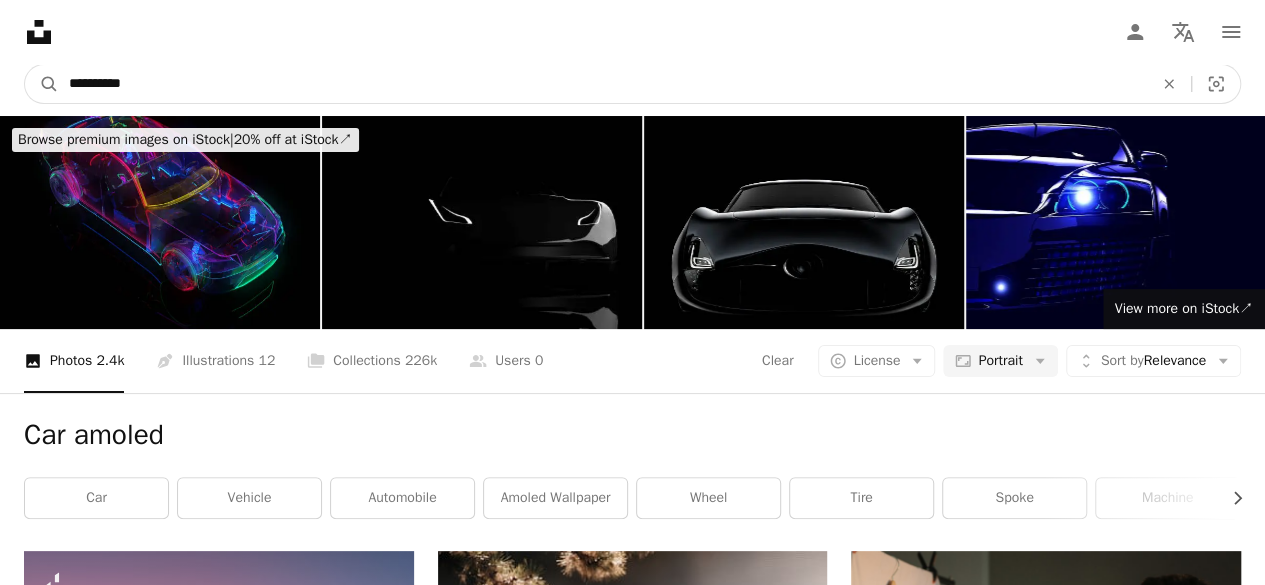 click on "**********" at bounding box center (603, 84) 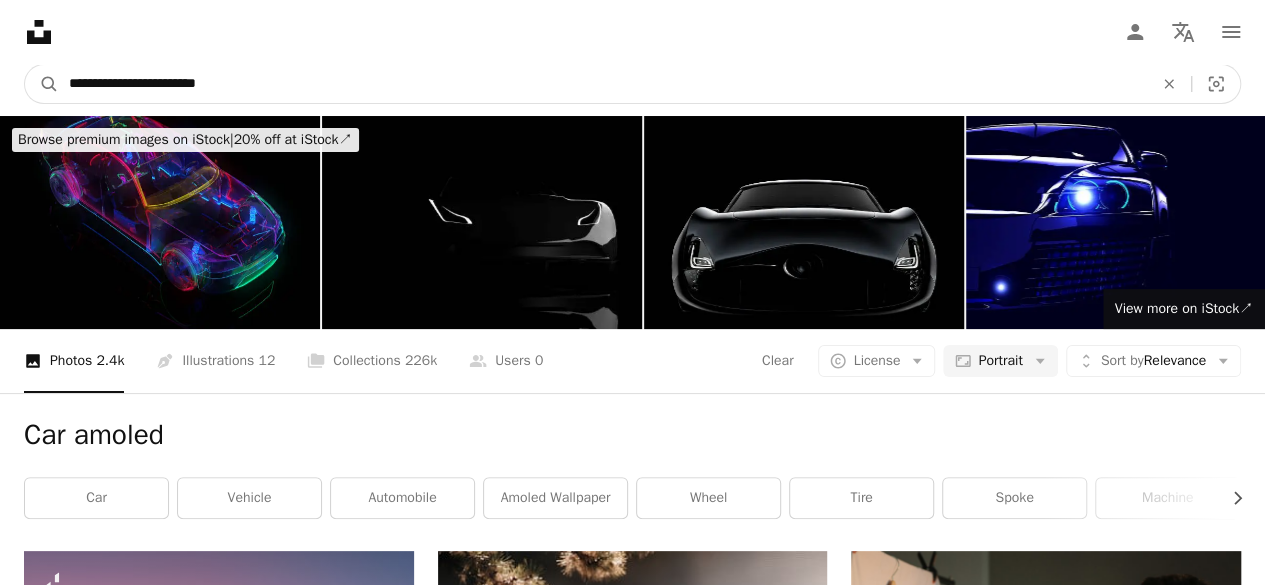 type on "**********" 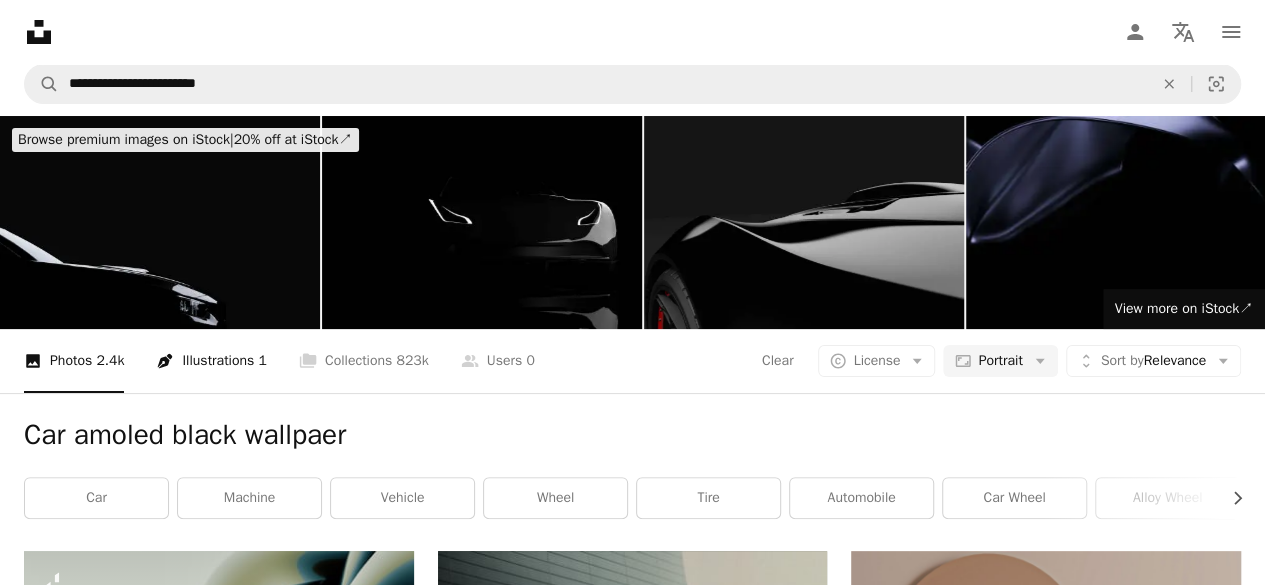 scroll, scrollTop: 1, scrollLeft: 0, axis: vertical 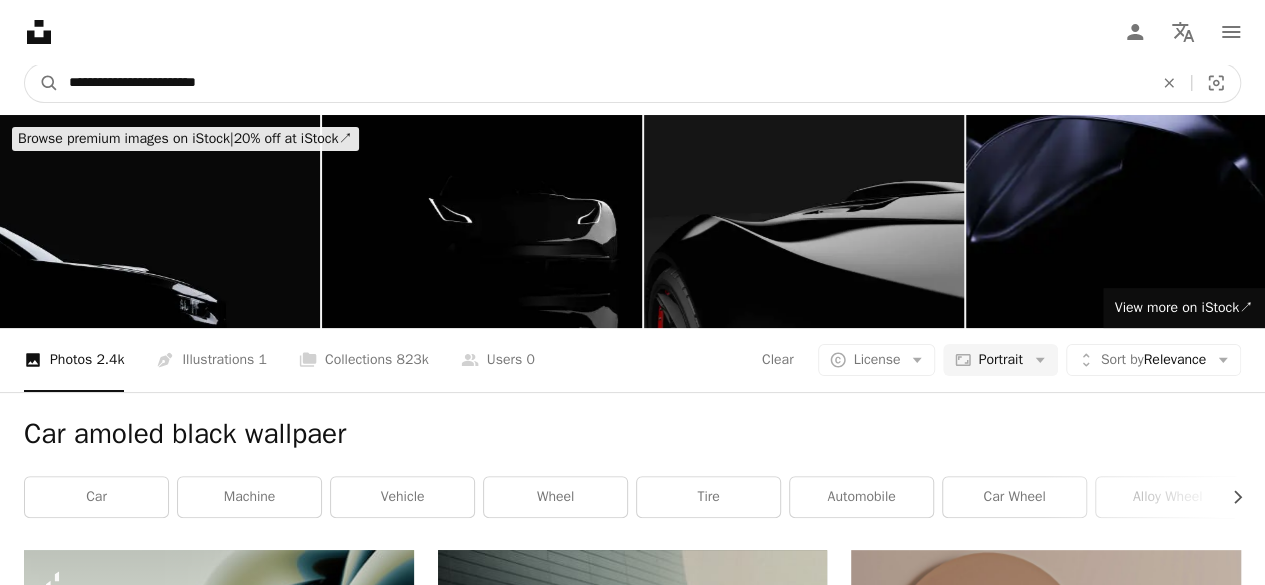 click on "**********" at bounding box center (603, 83) 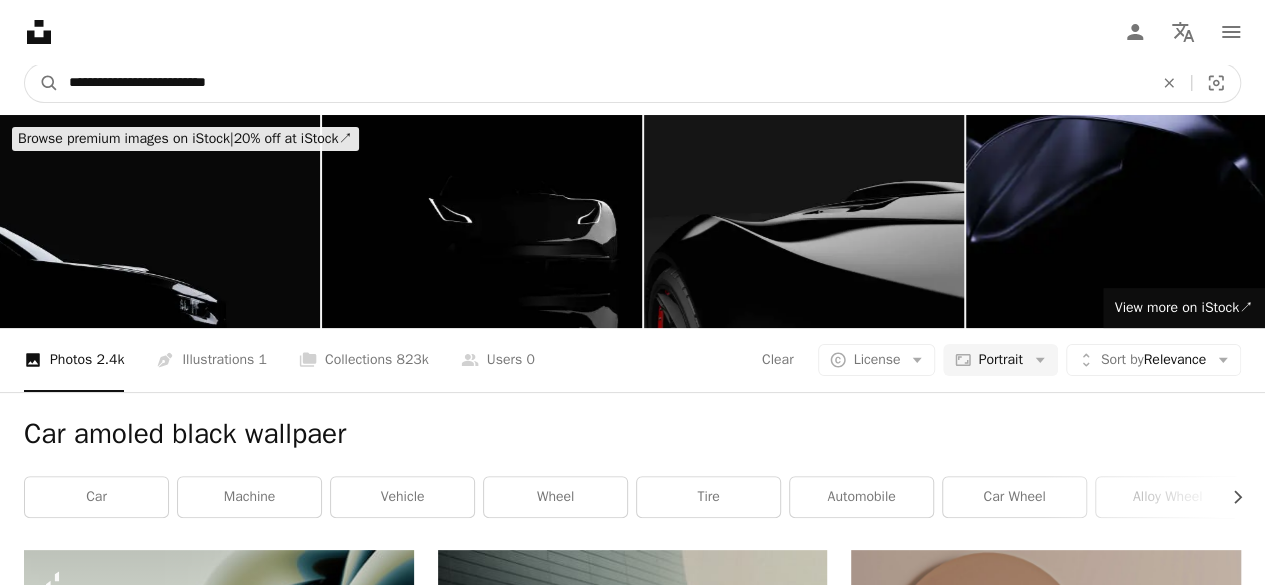 type on "**********" 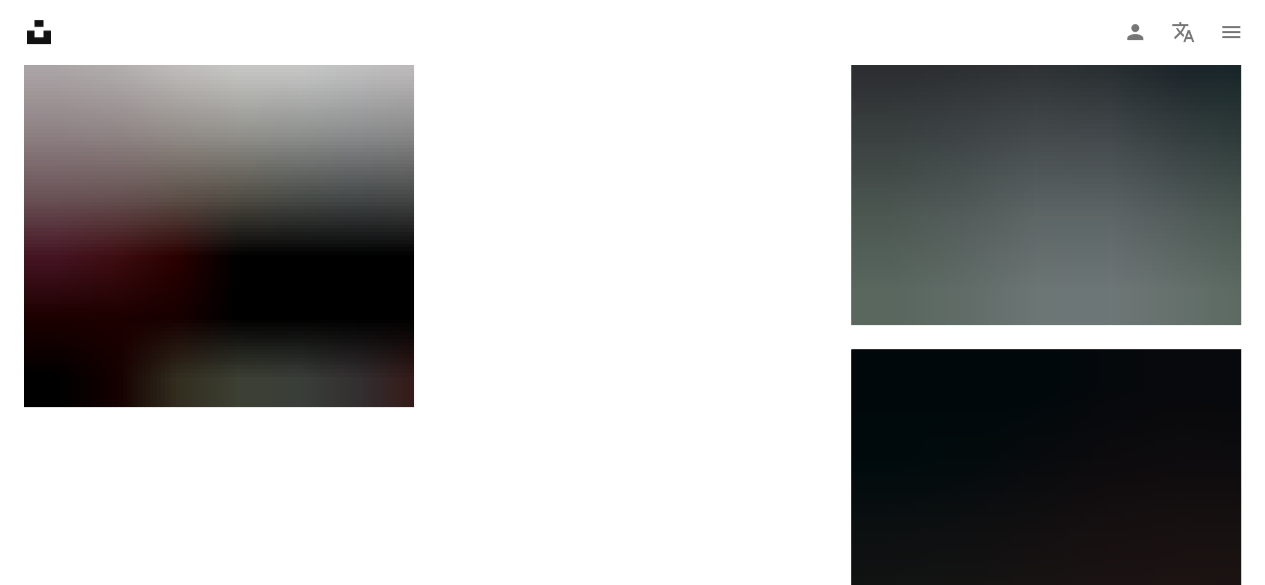 scroll, scrollTop: 4194, scrollLeft: 0, axis: vertical 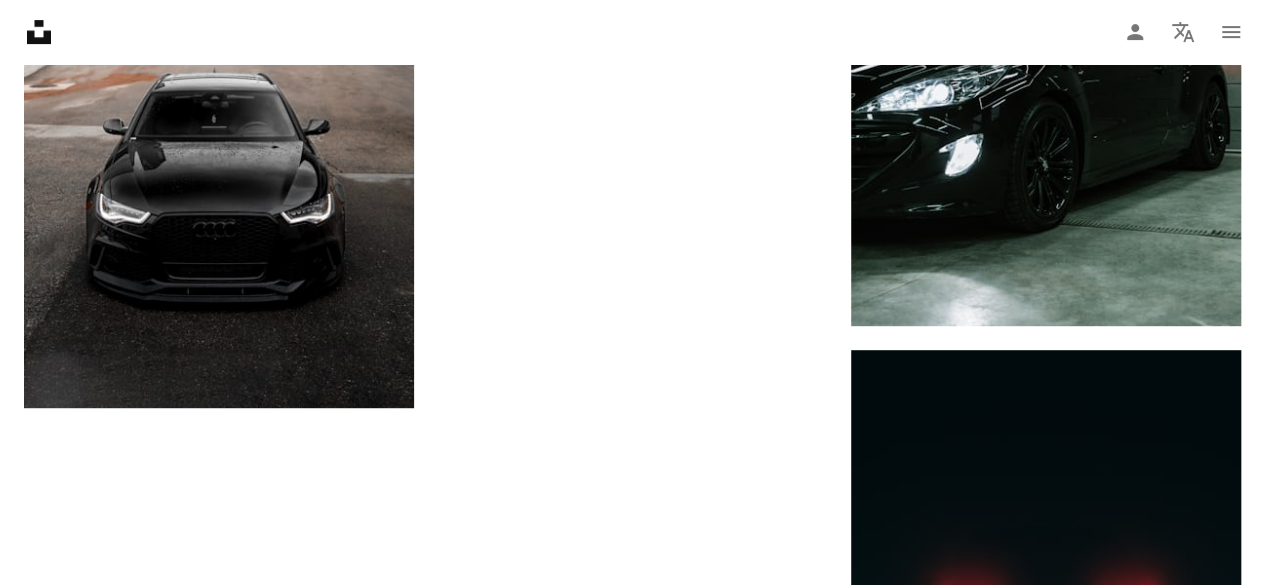 click on "Load more" at bounding box center [632, 1597] 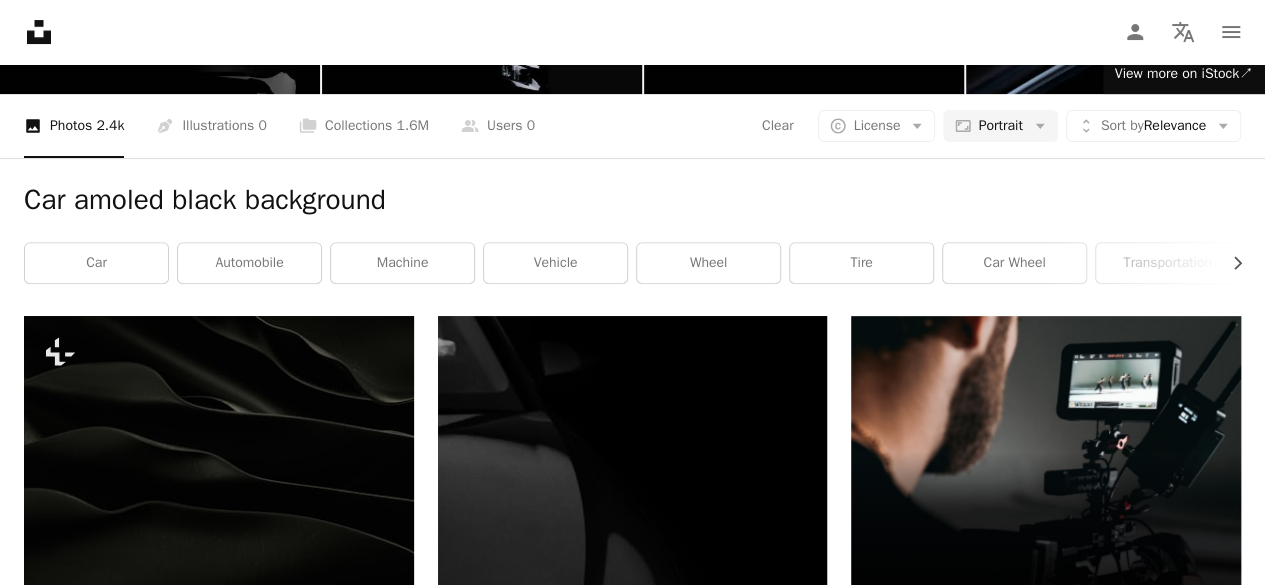 scroll, scrollTop: 0, scrollLeft: 0, axis: both 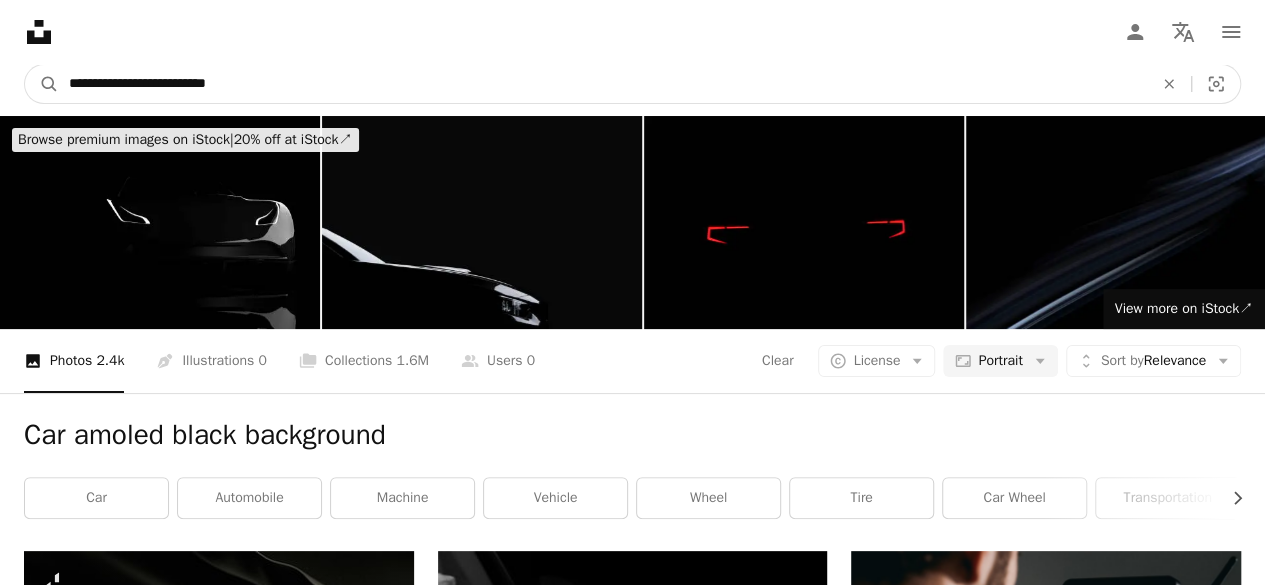 click on "**********" at bounding box center [603, 84] 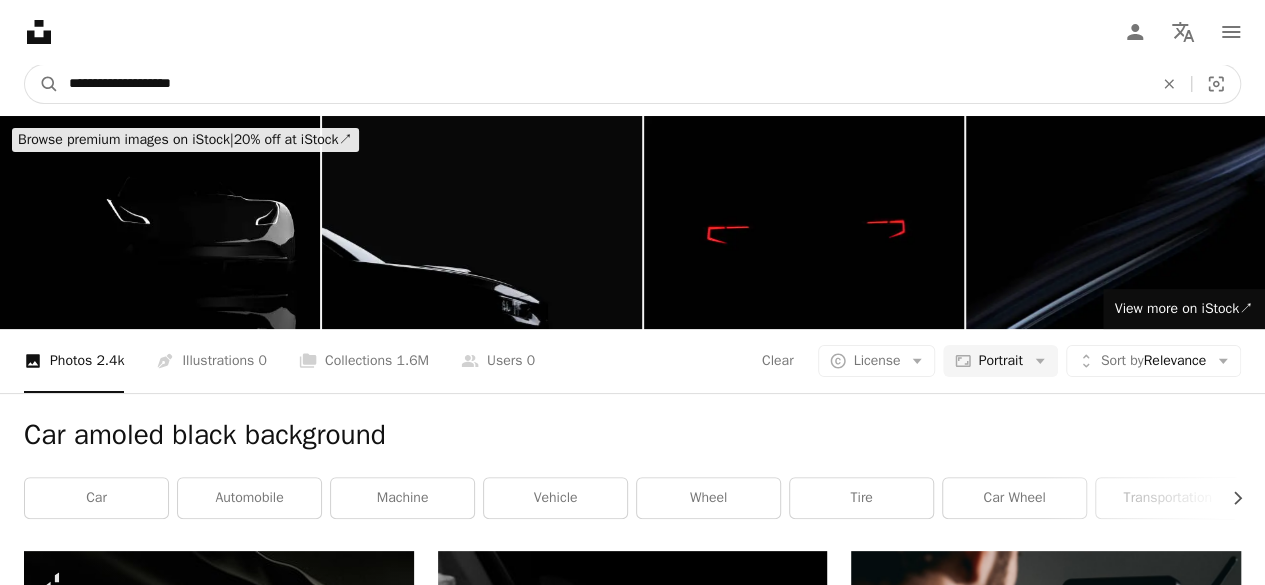 click on "**********" at bounding box center (603, 84) 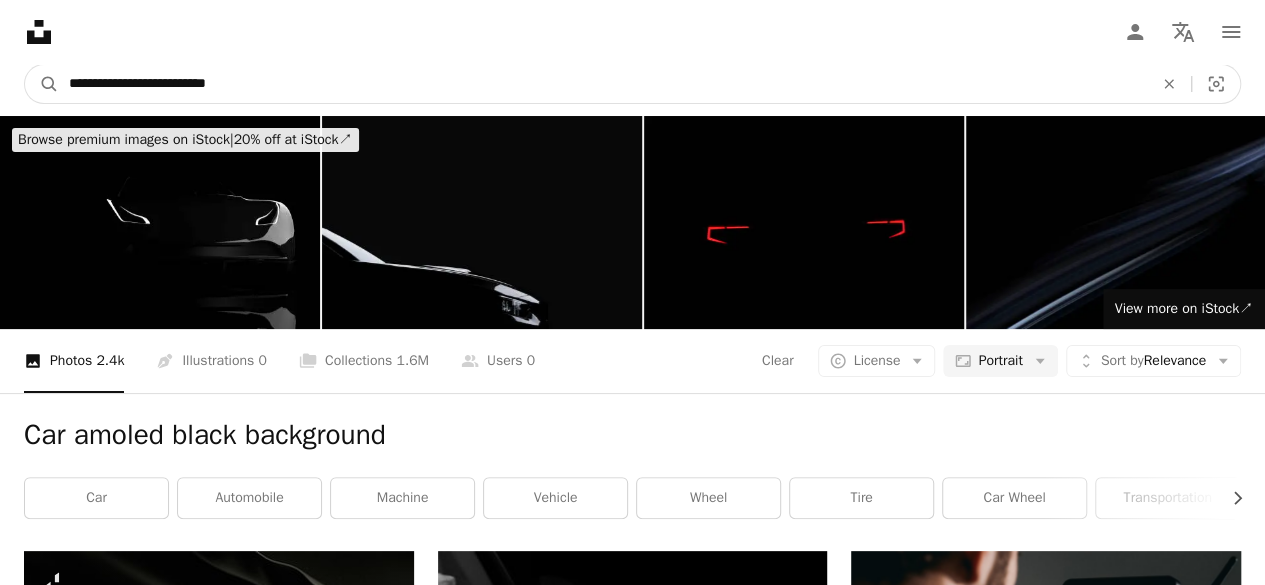 type on "**********" 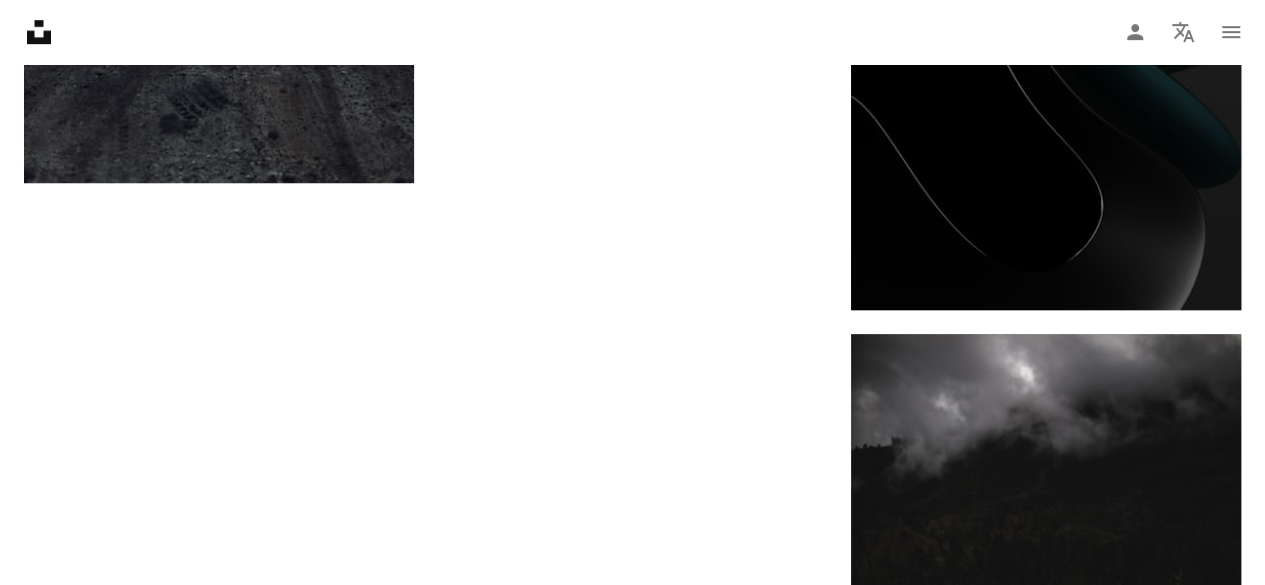 scroll, scrollTop: 4468, scrollLeft: 0, axis: vertical 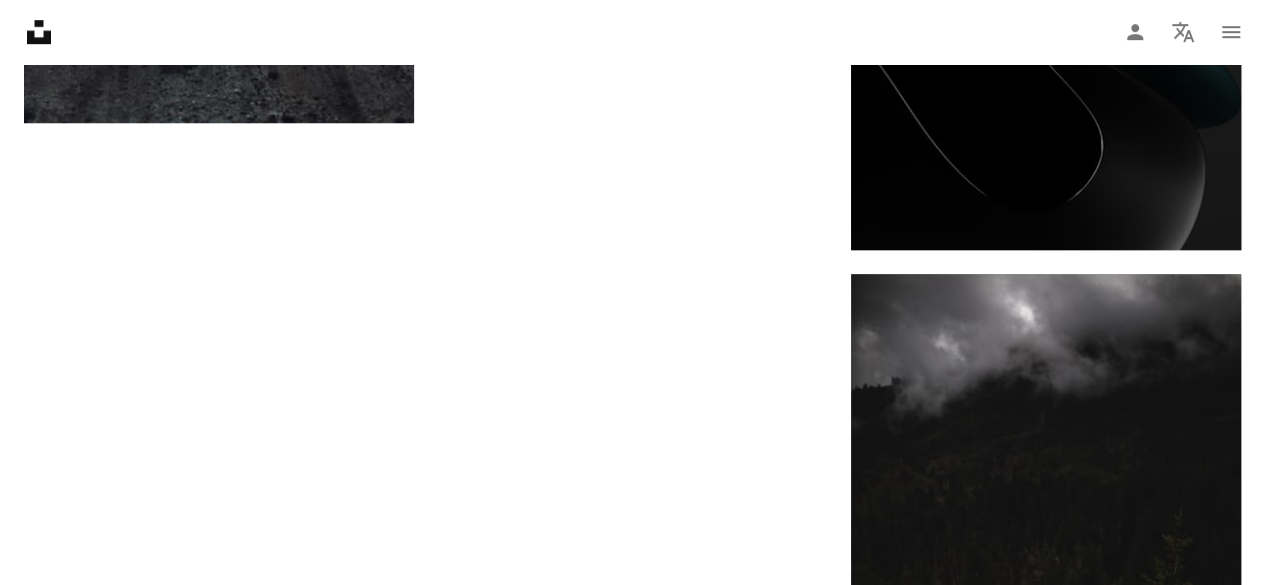 click on "Load more" at bounding box center [632, 1521] 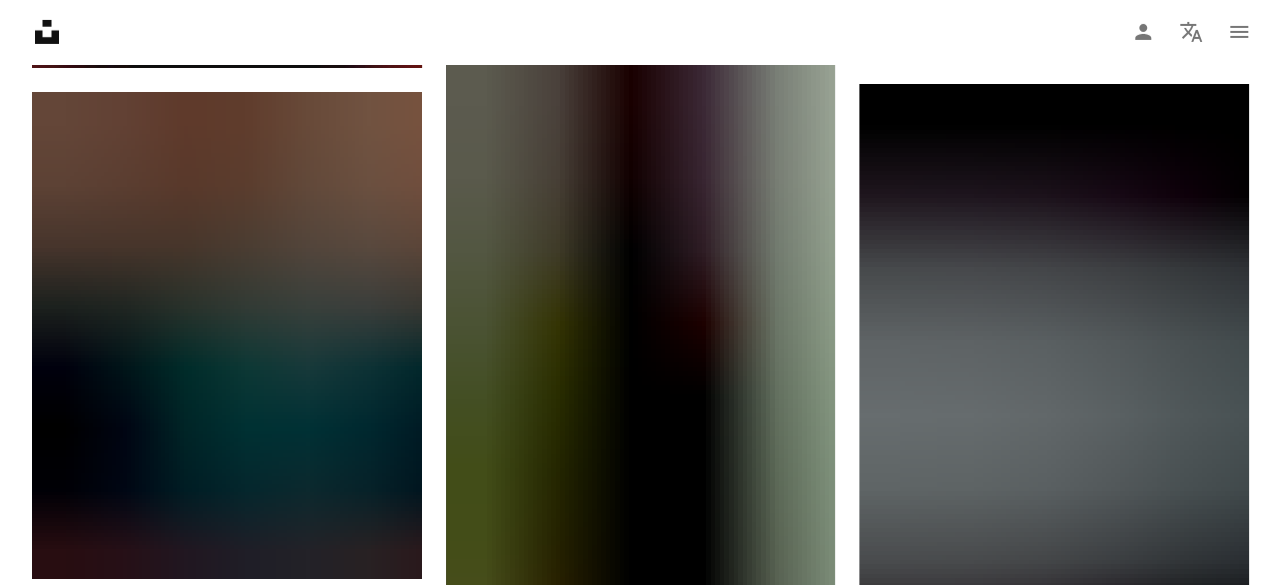 scroll, scrollTop: 18682, scrollLeft: 0, axis: vertical 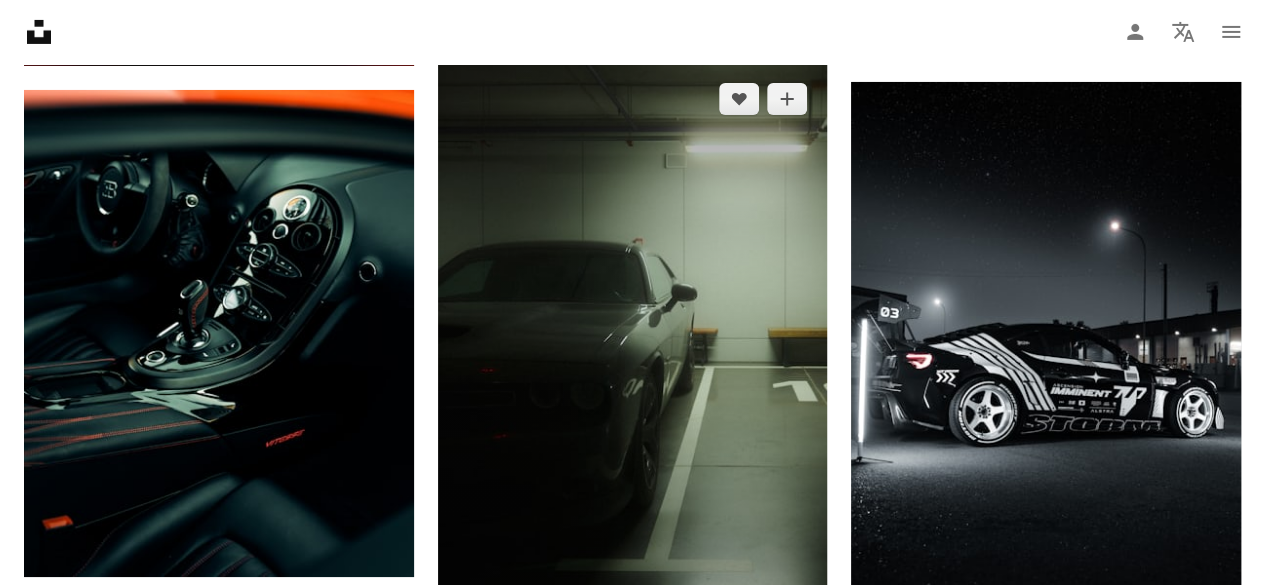 click at bounding box center (633, 355) 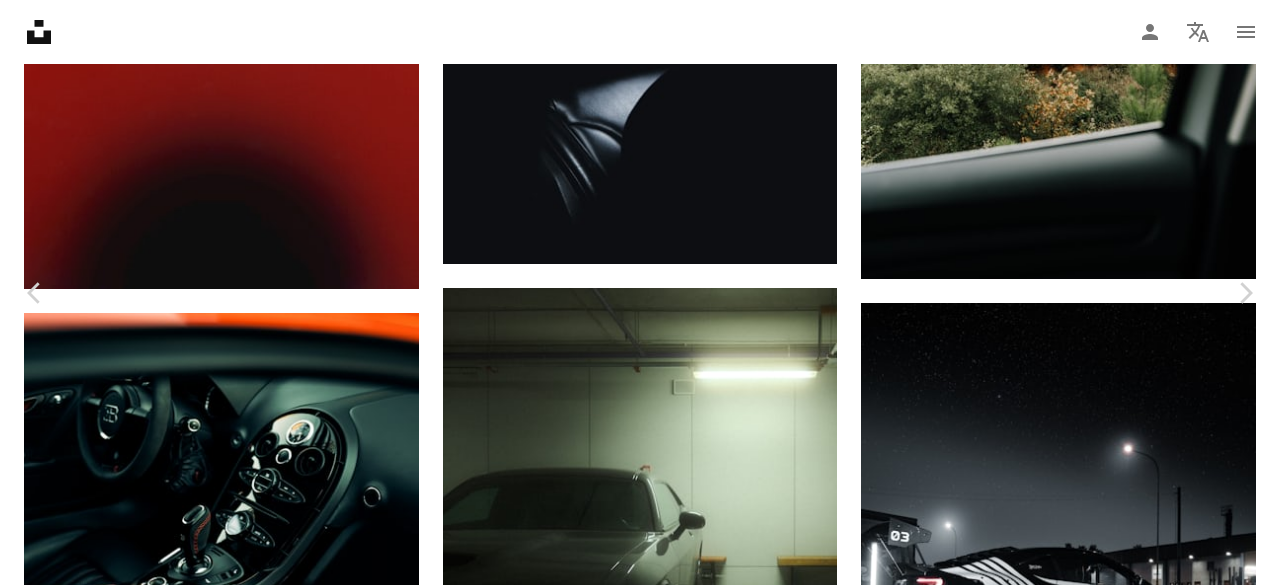 click on "Download free" at bounding box center (1081, 6820) 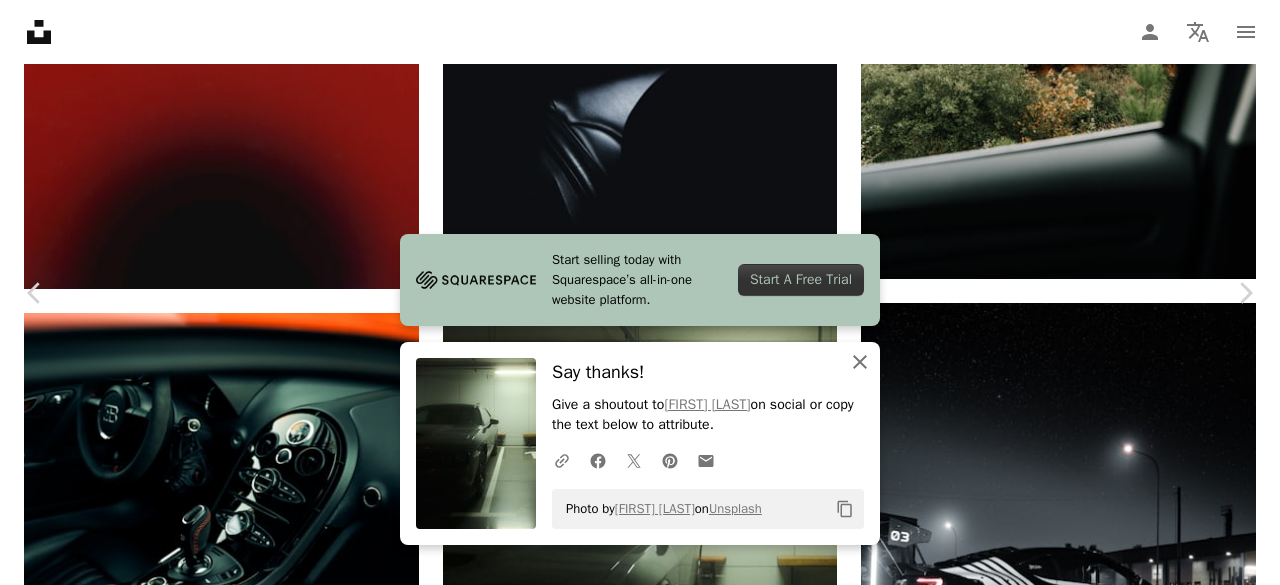 click on "An X shape" 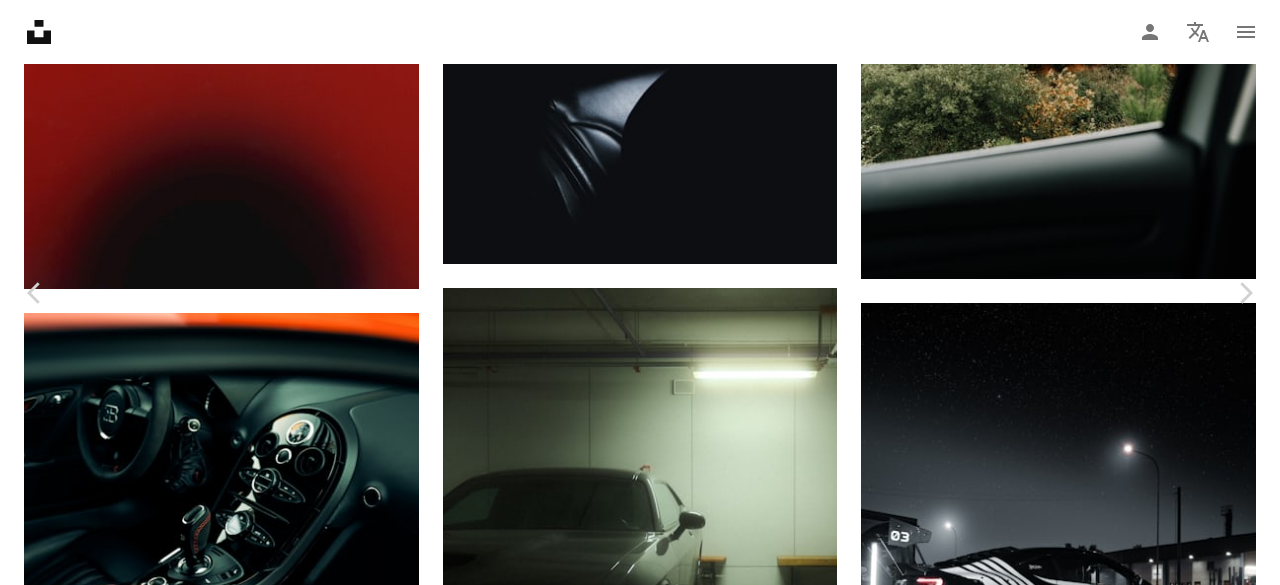 scroll, scrollTop: 892, scrollLeft: 0, axis: vertical 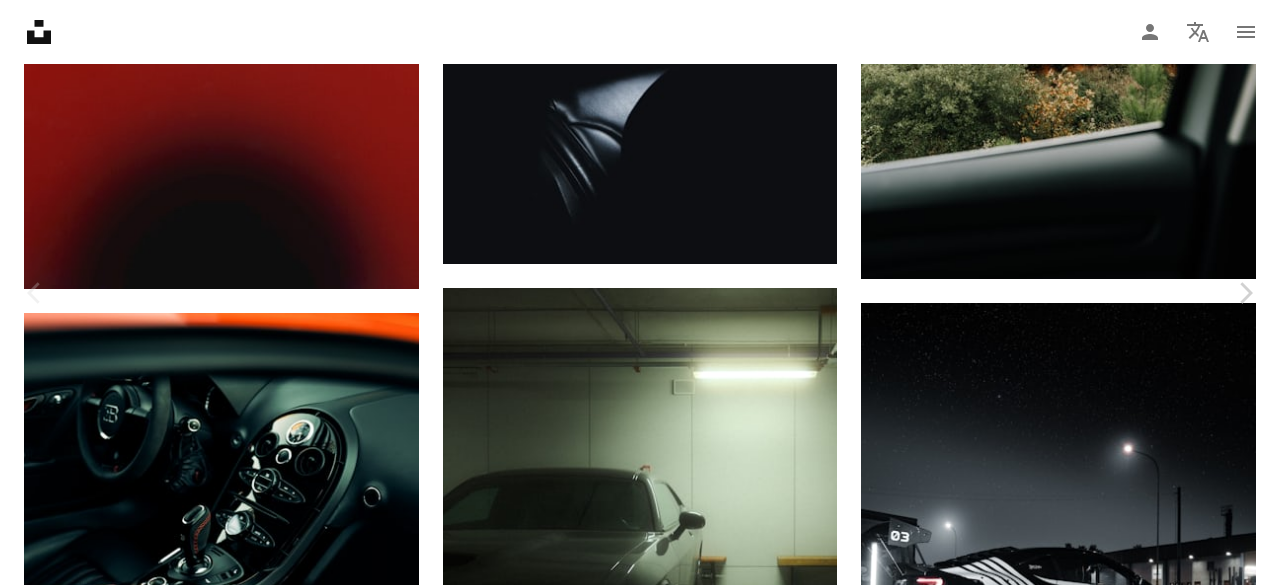 click on "Download free" at bounding box center (1081, 6820) 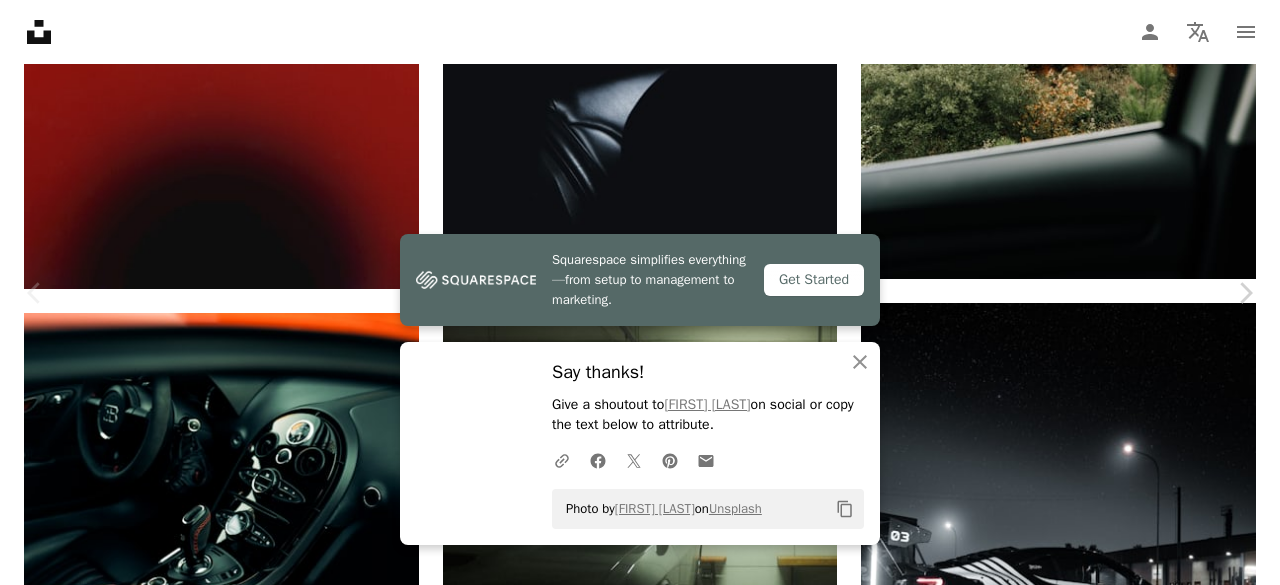 scroll, scrollTop: 1273, scrollLeft: 0, axis: vertical 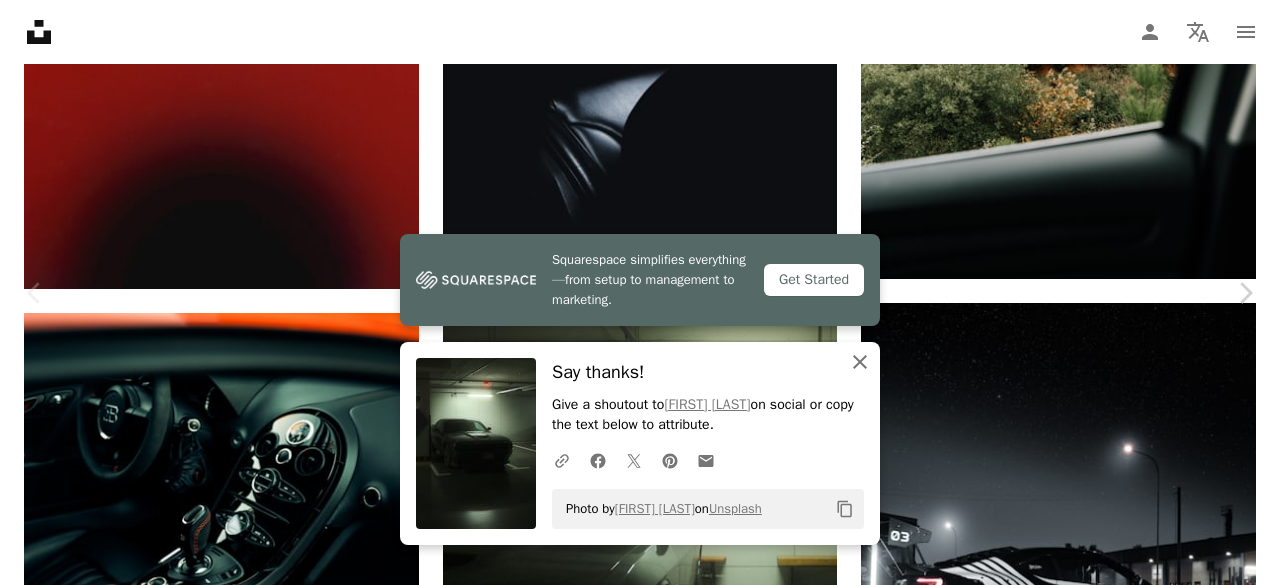click 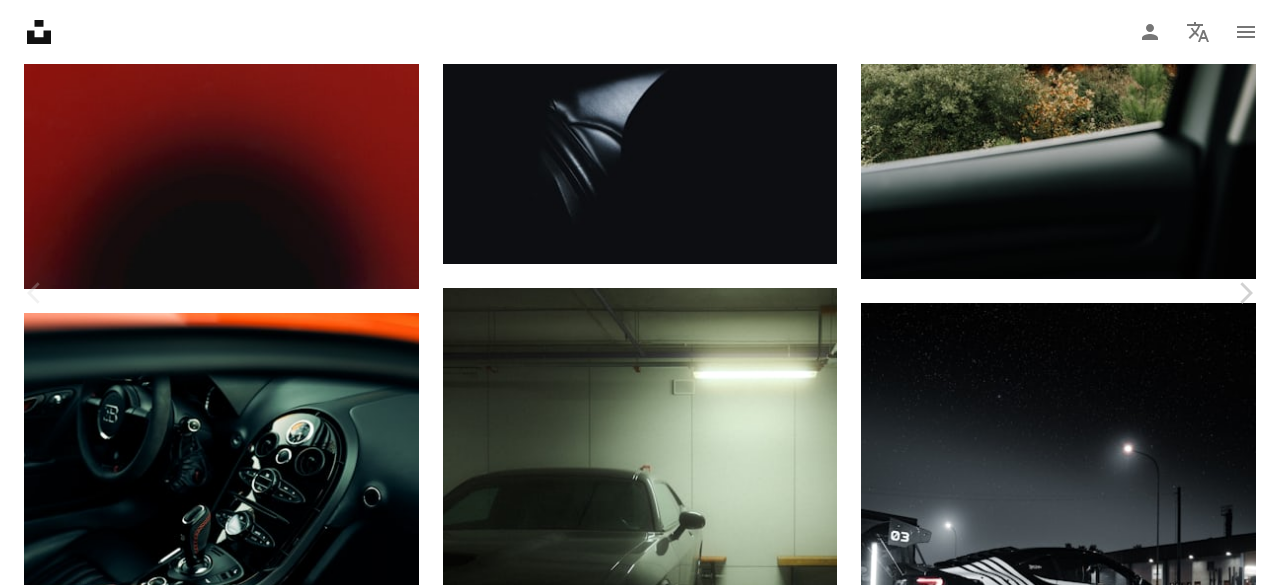 scroll, scrollTop: 3100, scrollLeft: 0, axis: vertical 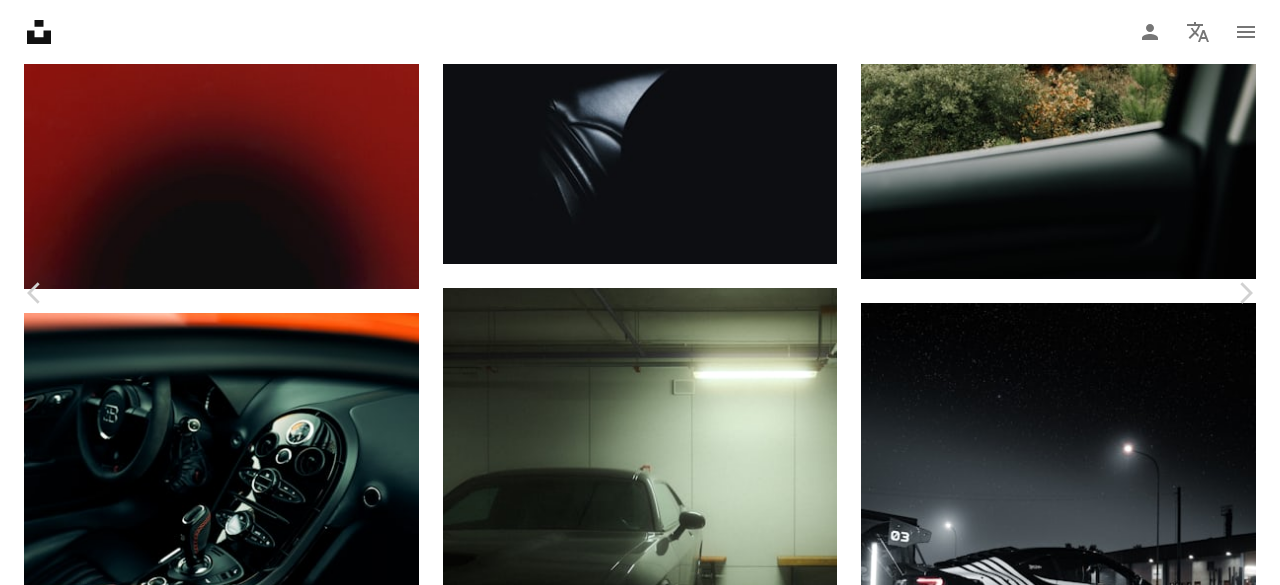 click on "An X shape" at bounding box center (20, 20) 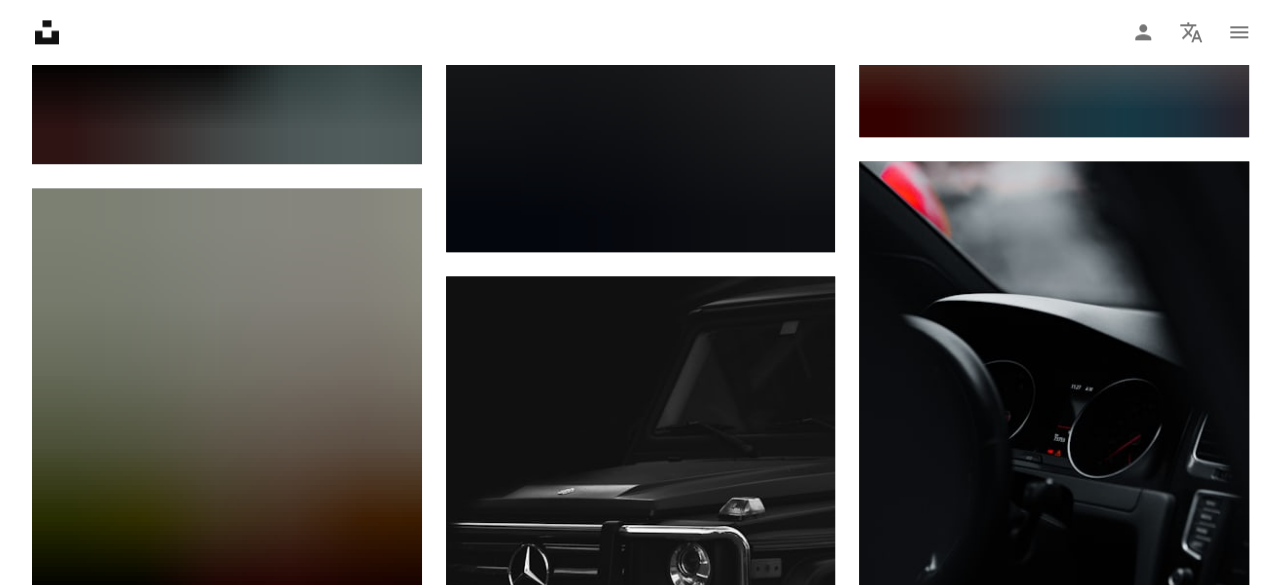 scroll, scrollTop: 20314, scrollLeft: 0, axis: vertical 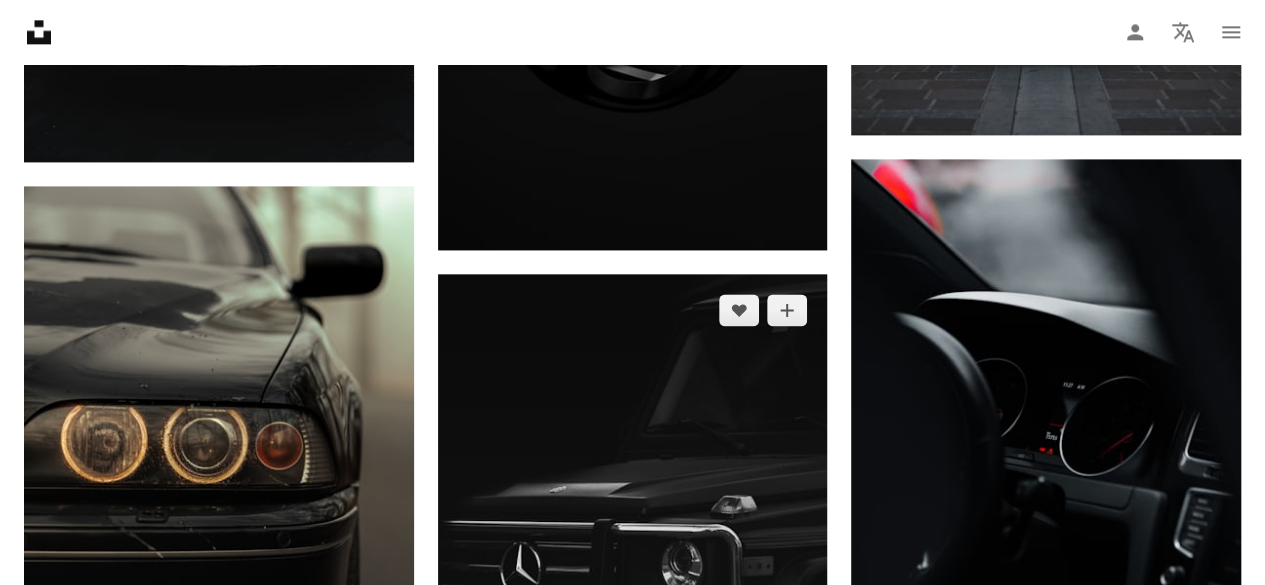 click at bounding box center [633, 558] 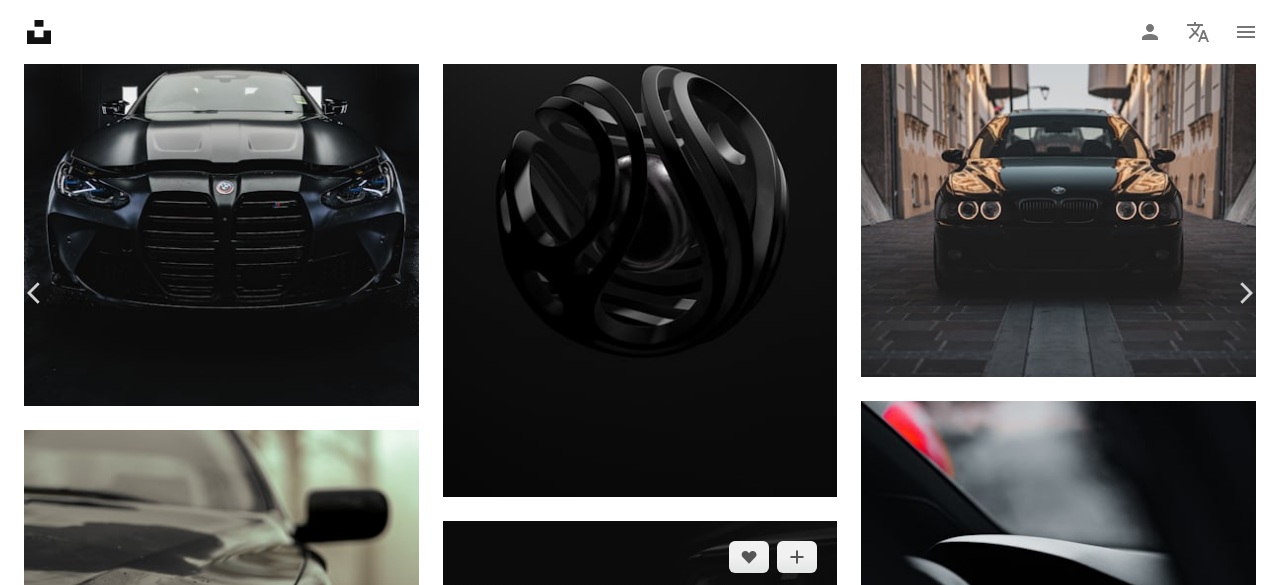 scroll, scrollTop: 650, scrollLeft: 0, axis: vertical 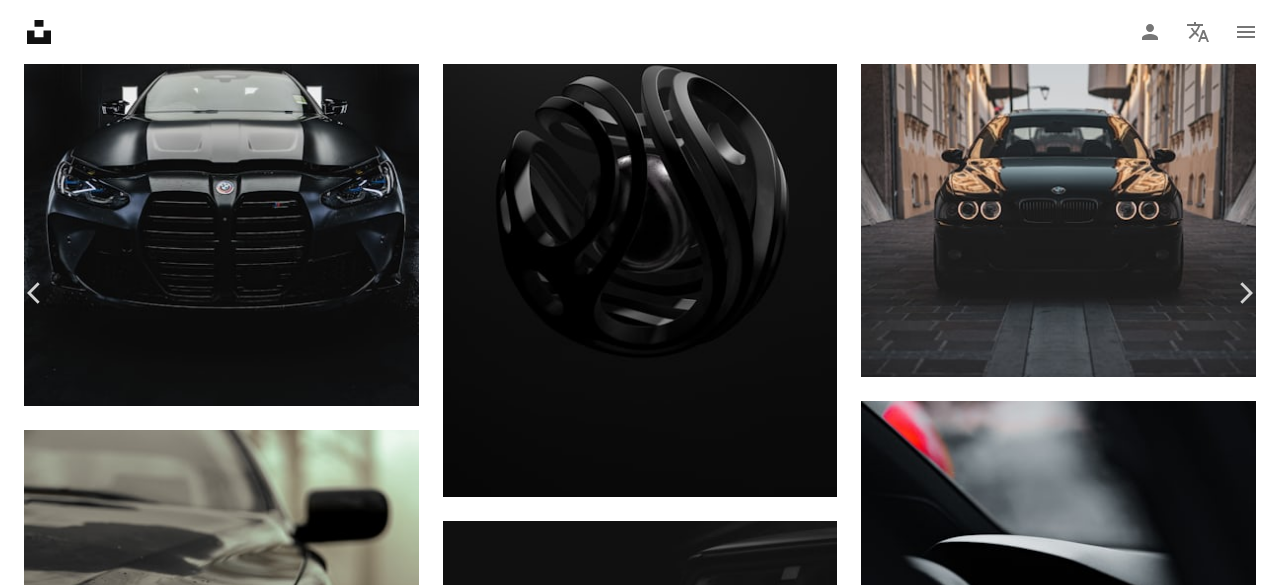 click on "backgrounds" at bounding box center [239, 5378] 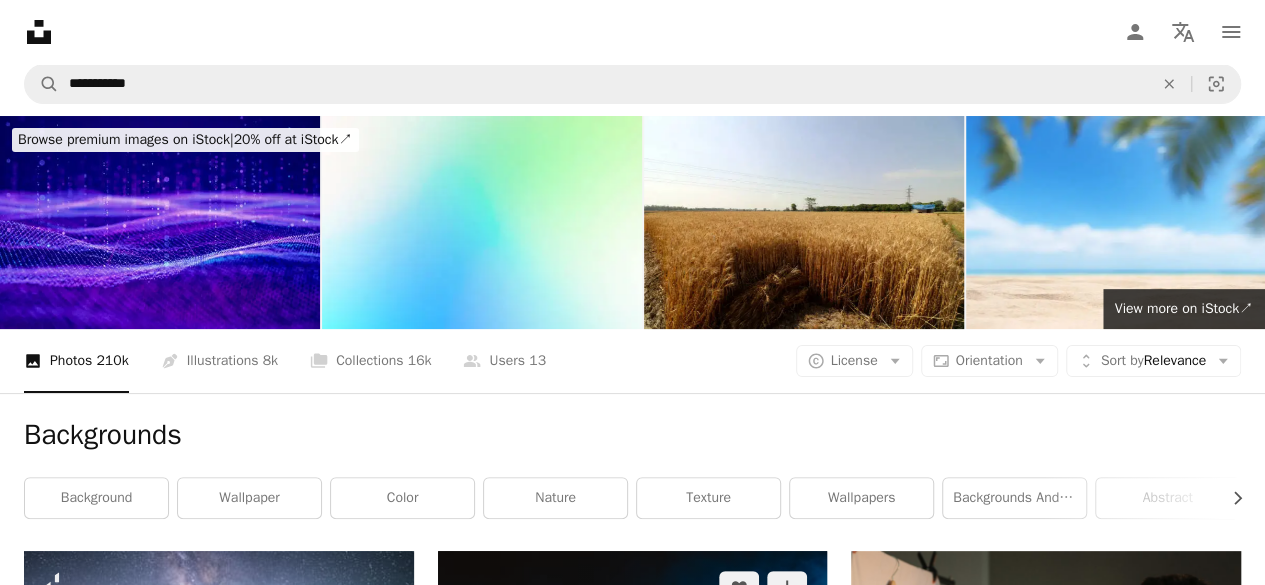 scroll, scrollTop: 535, scrollLeft: 0, axis: vertical 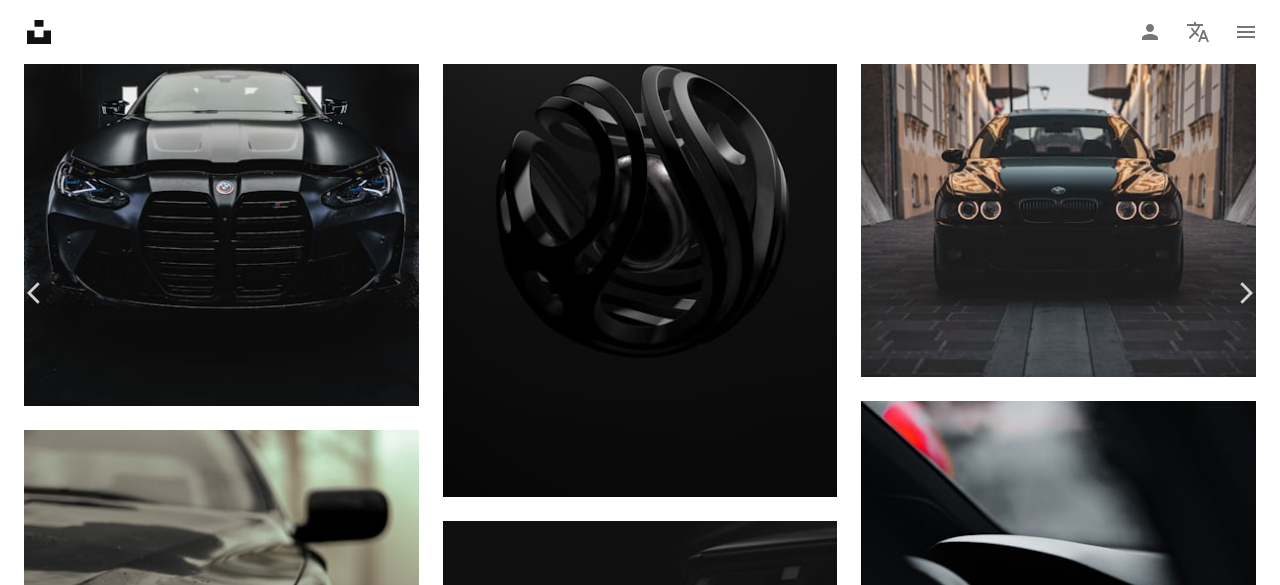 click at bounding box center [632, 6662] 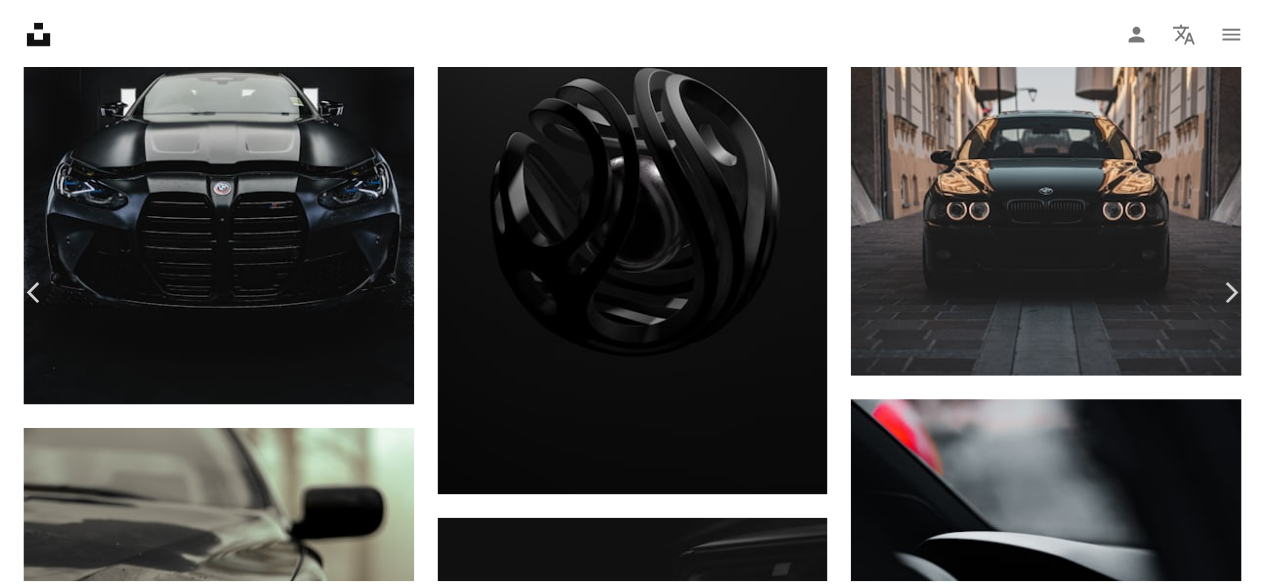 scroll, scrollTop: 0, scrollLeft: 0, axis: both 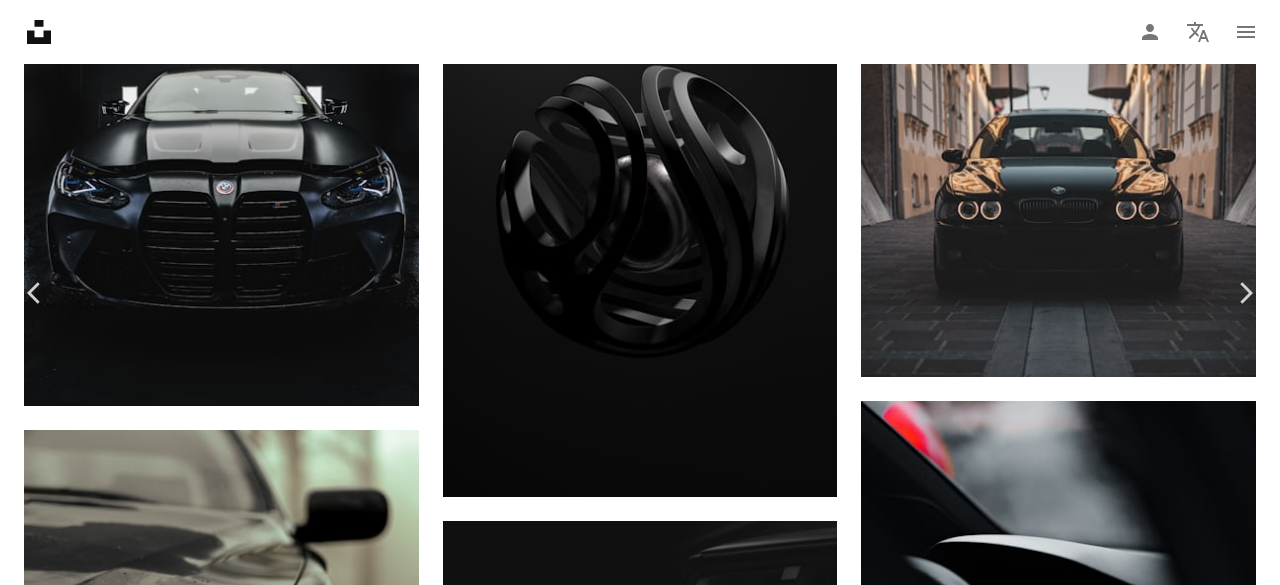 click on "An X shape" at bounding box center [20, 20] 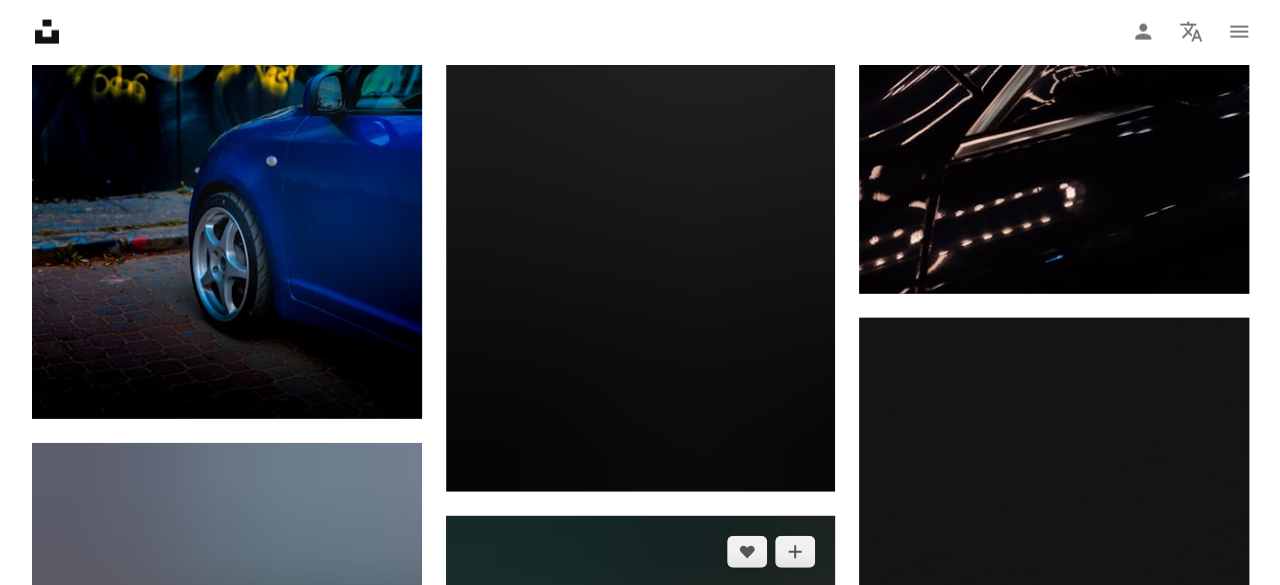 scroll, scrollTop: 21273, scrollLeft: 0, axis: vertical 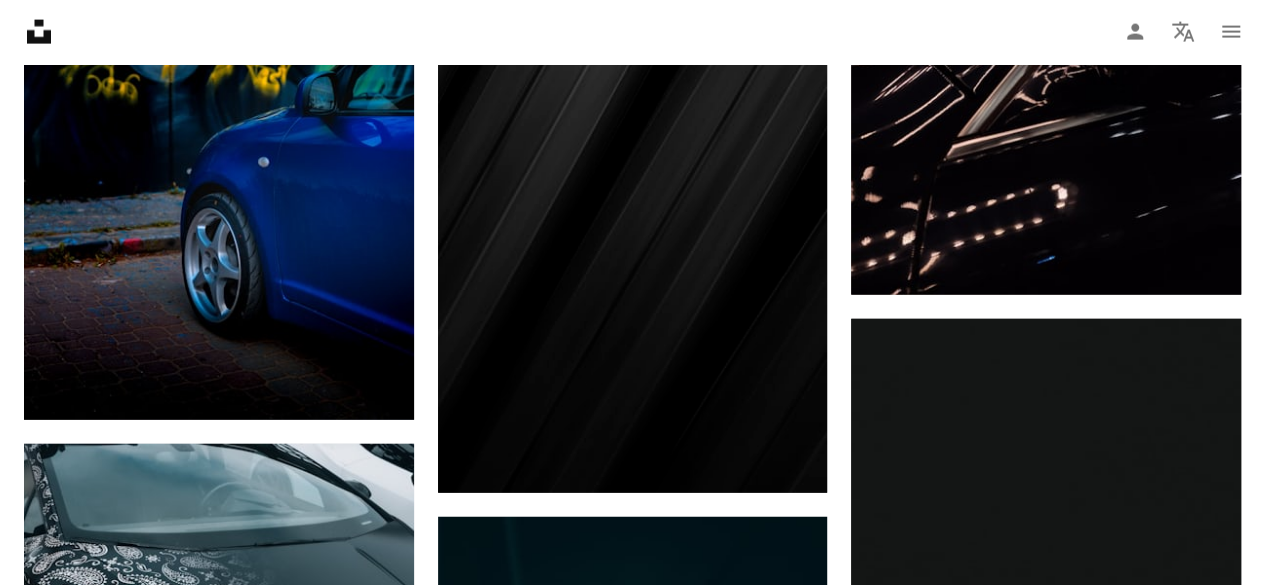 click at bounding box center (1046, 1797) 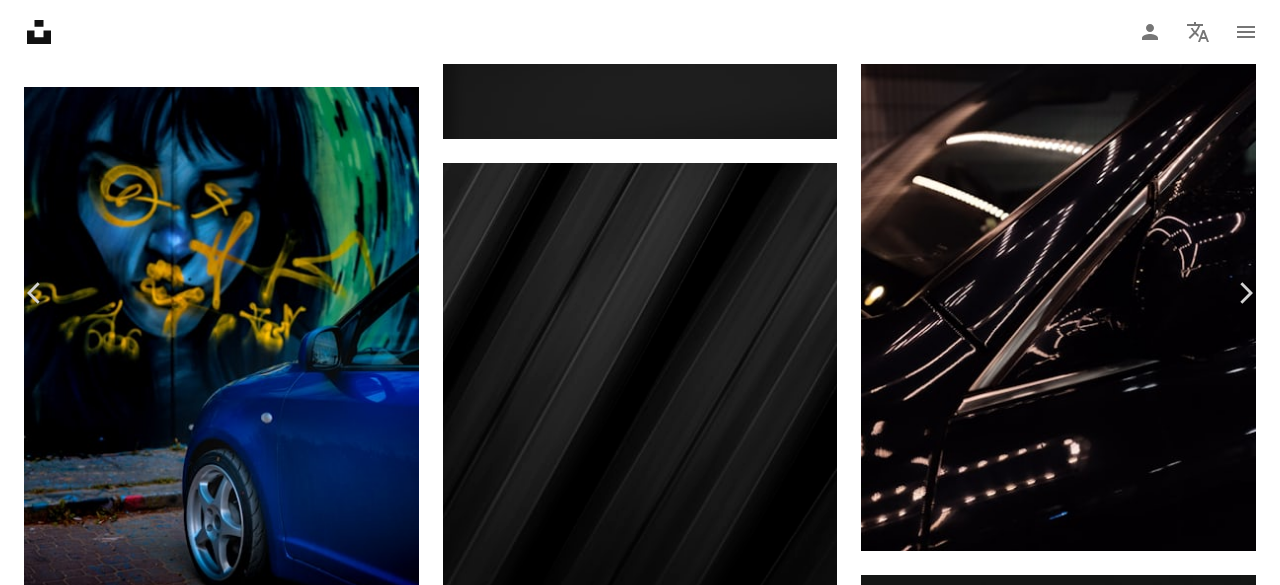scroll, scrollTop: 271, scrollLeft: 0, axis: vertical 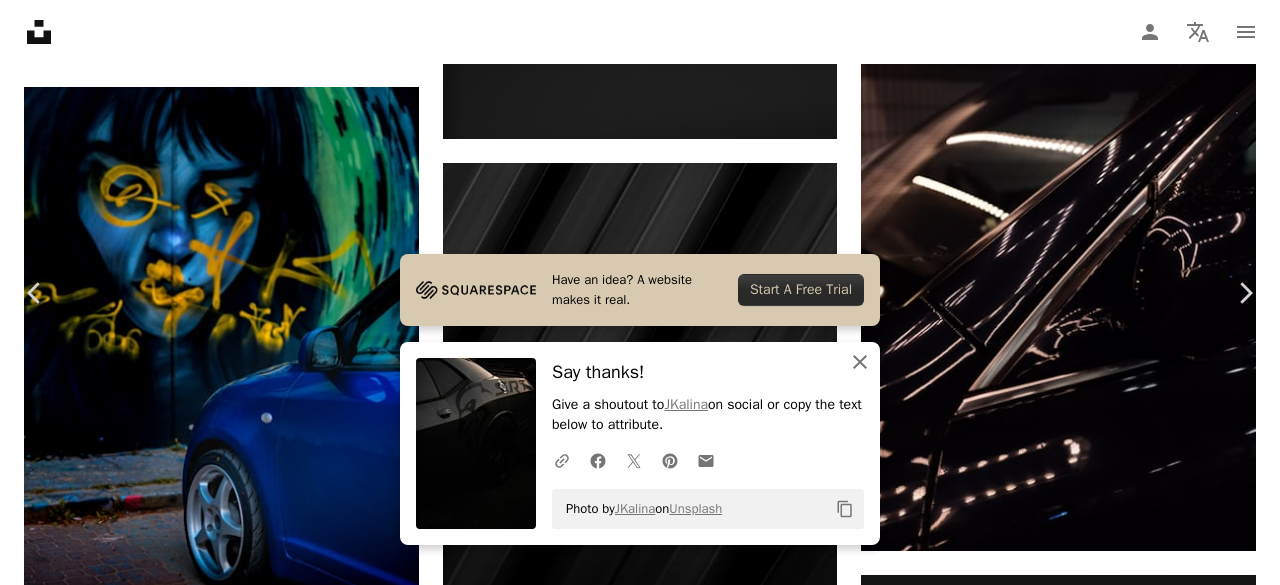 click 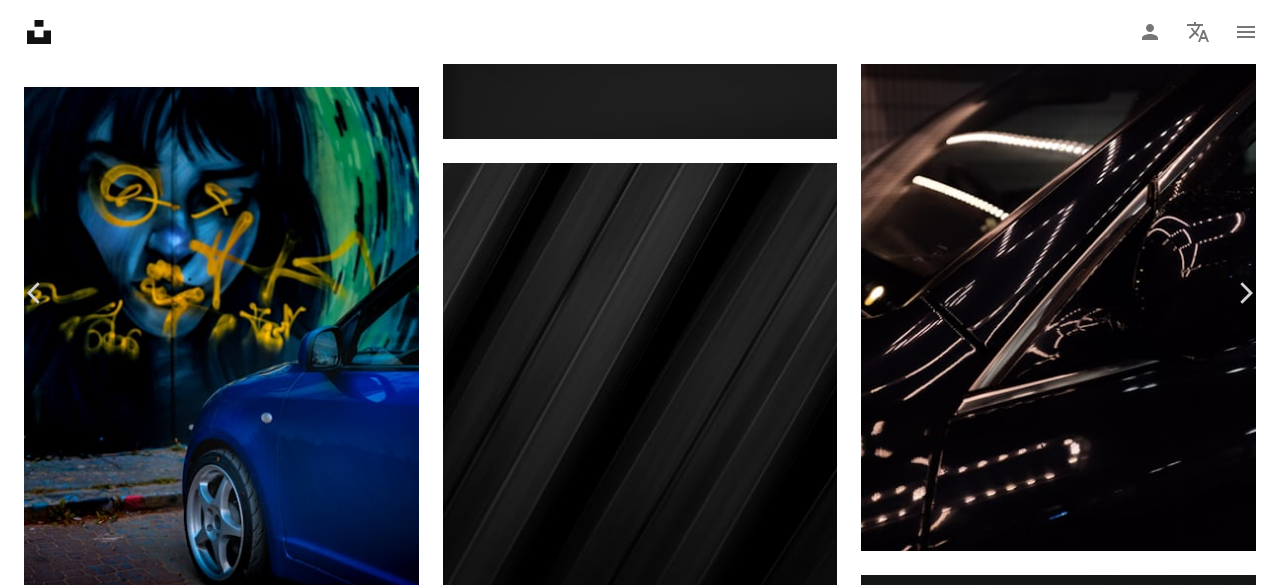 scroll, scrollTop: 1059, scrollLeft: 0, axis: vertical 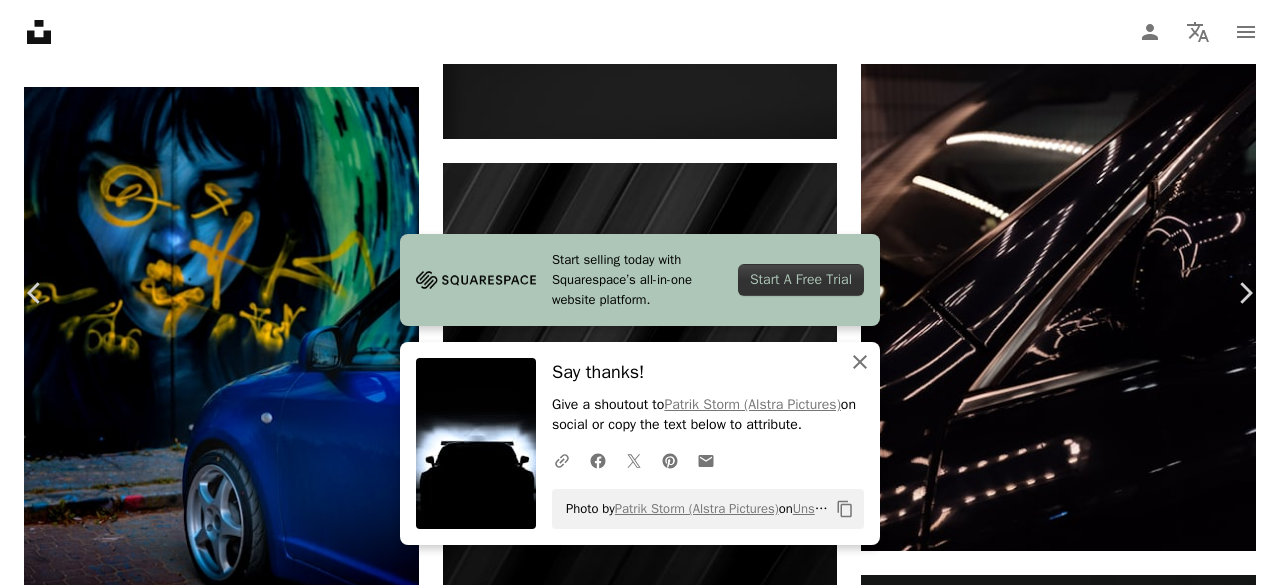 click on "An X shape" 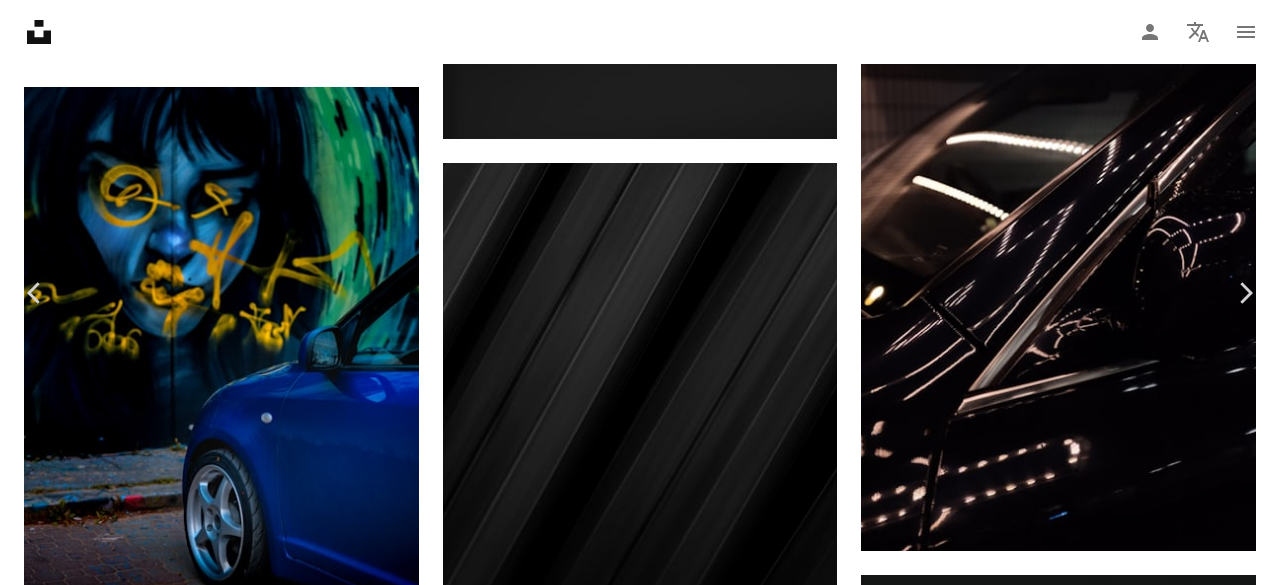 scroll, scrollTop: 5399, scrollLeft: 0, axis: vertical 